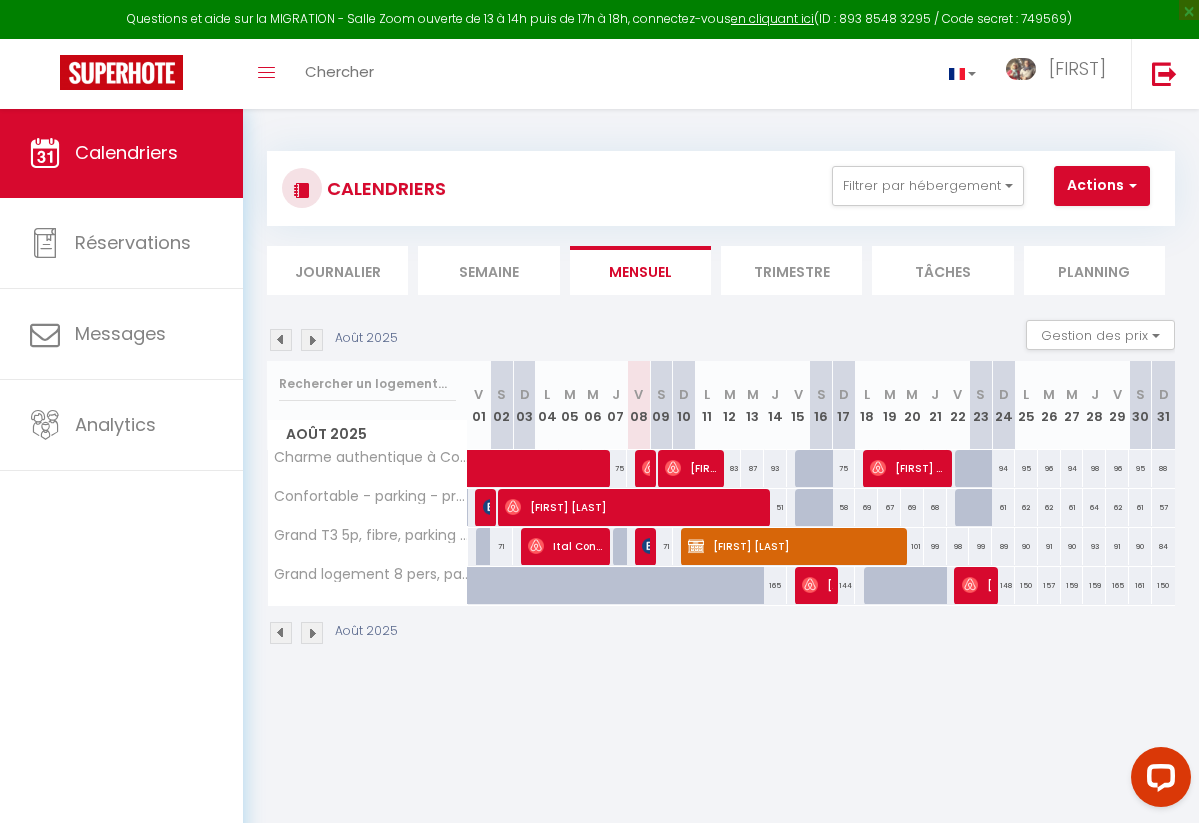 scroll, scrollTop: 0, scrollLeft: 0, axis: both 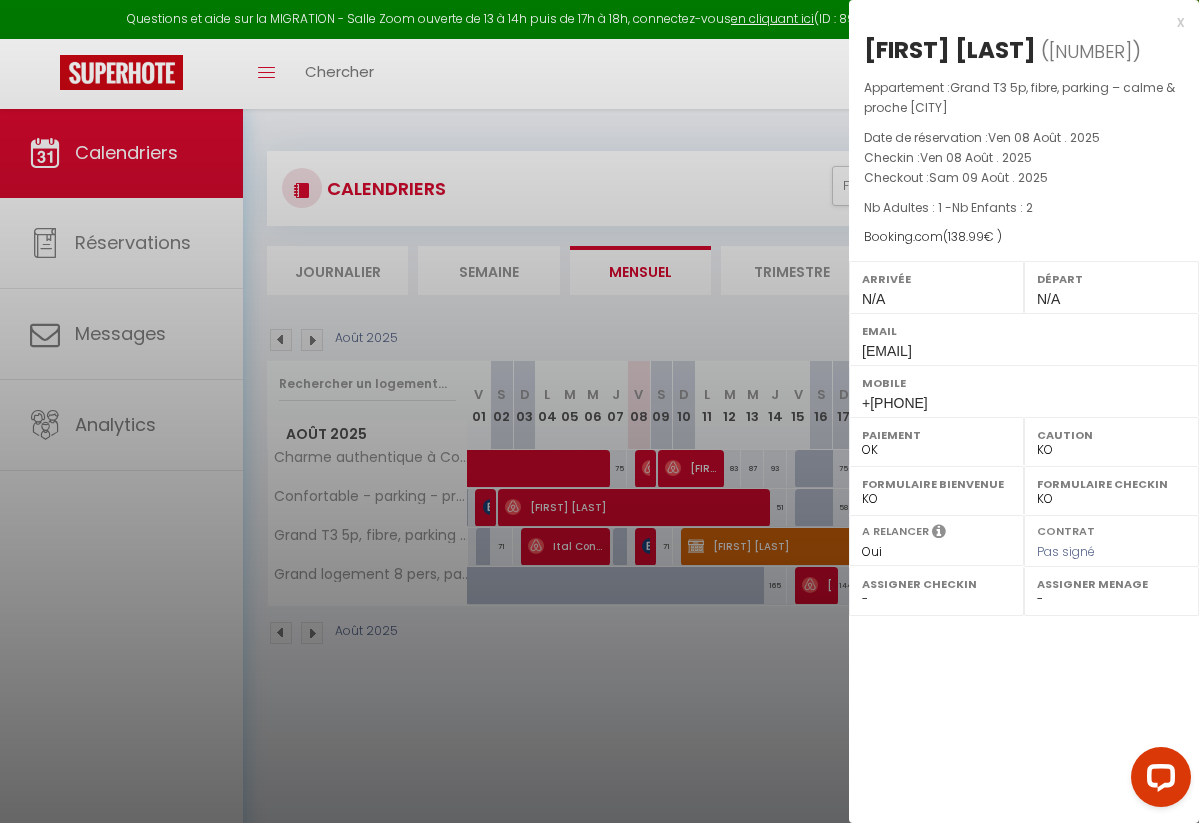 click at bounding box center (599, 411) 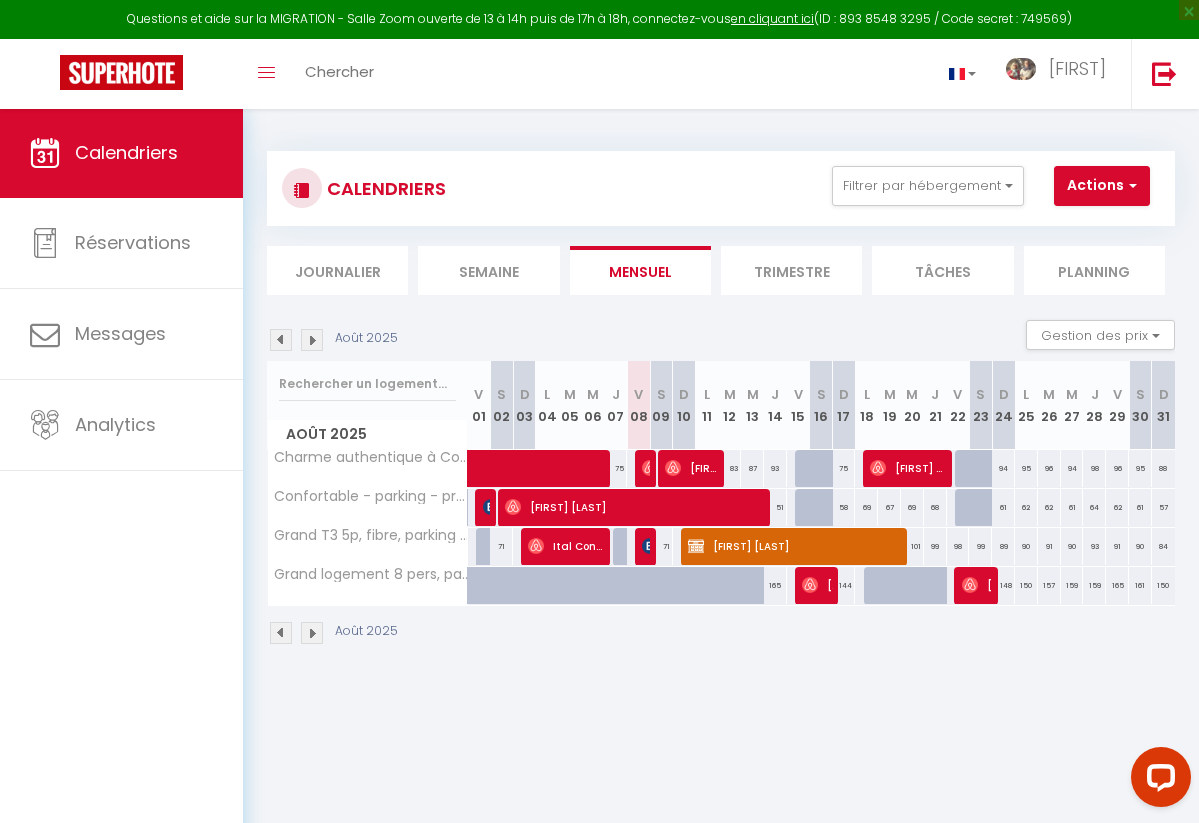click on "[FIRST] [LAST]" at bounding box center (795, 546) 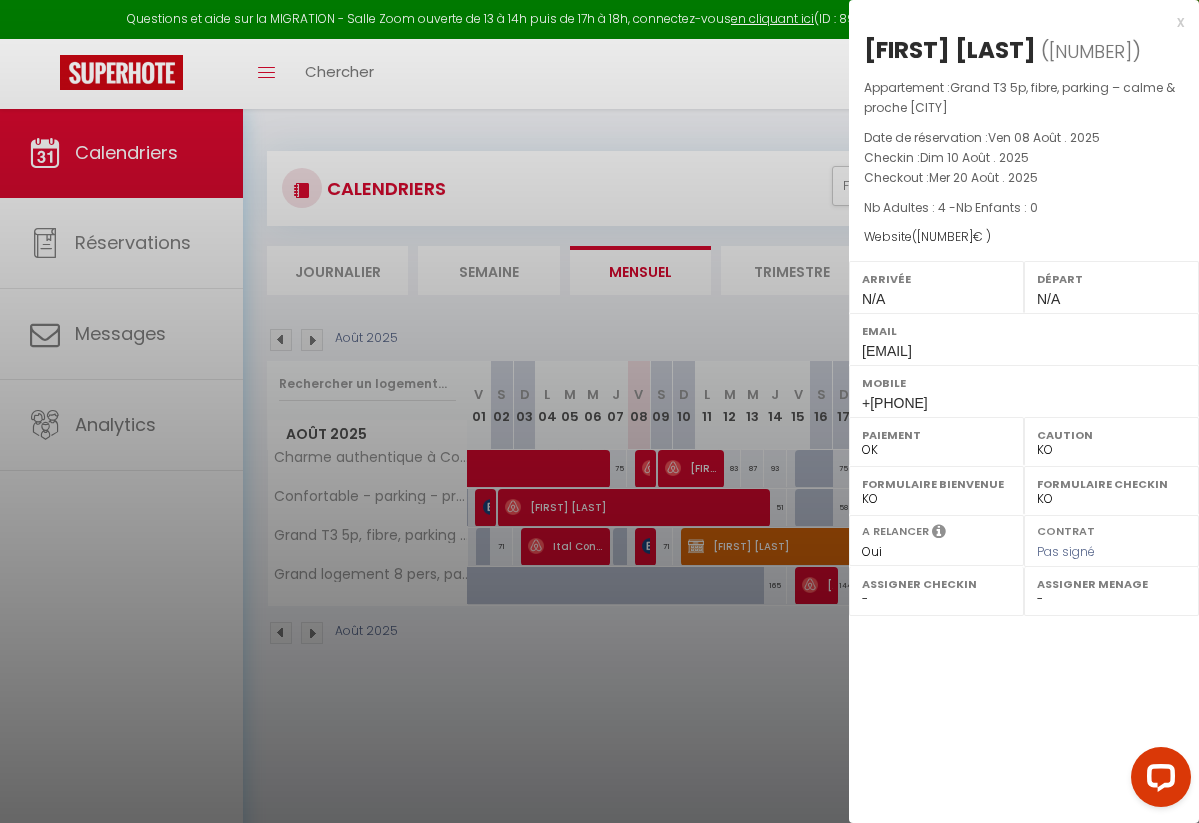 click at bounding box center [599, 411] 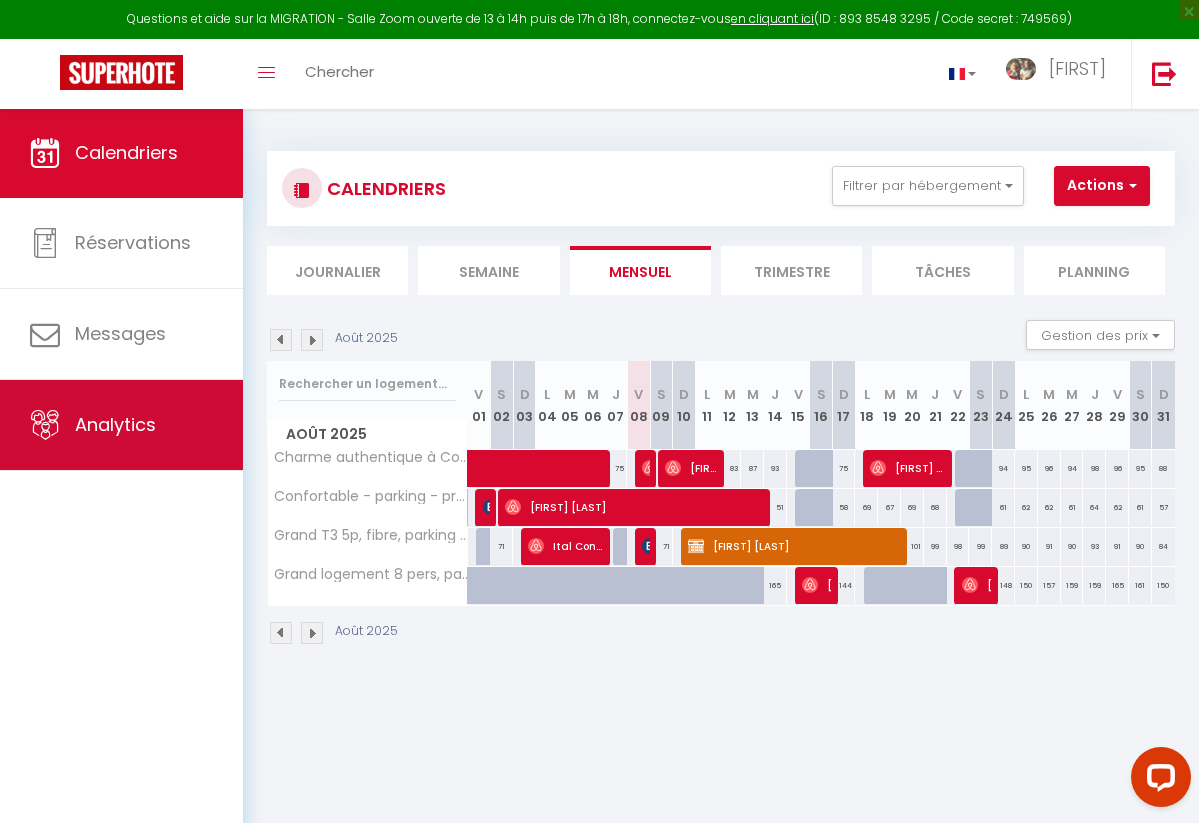 click on "Analytics" at bounding box center (115, 424) 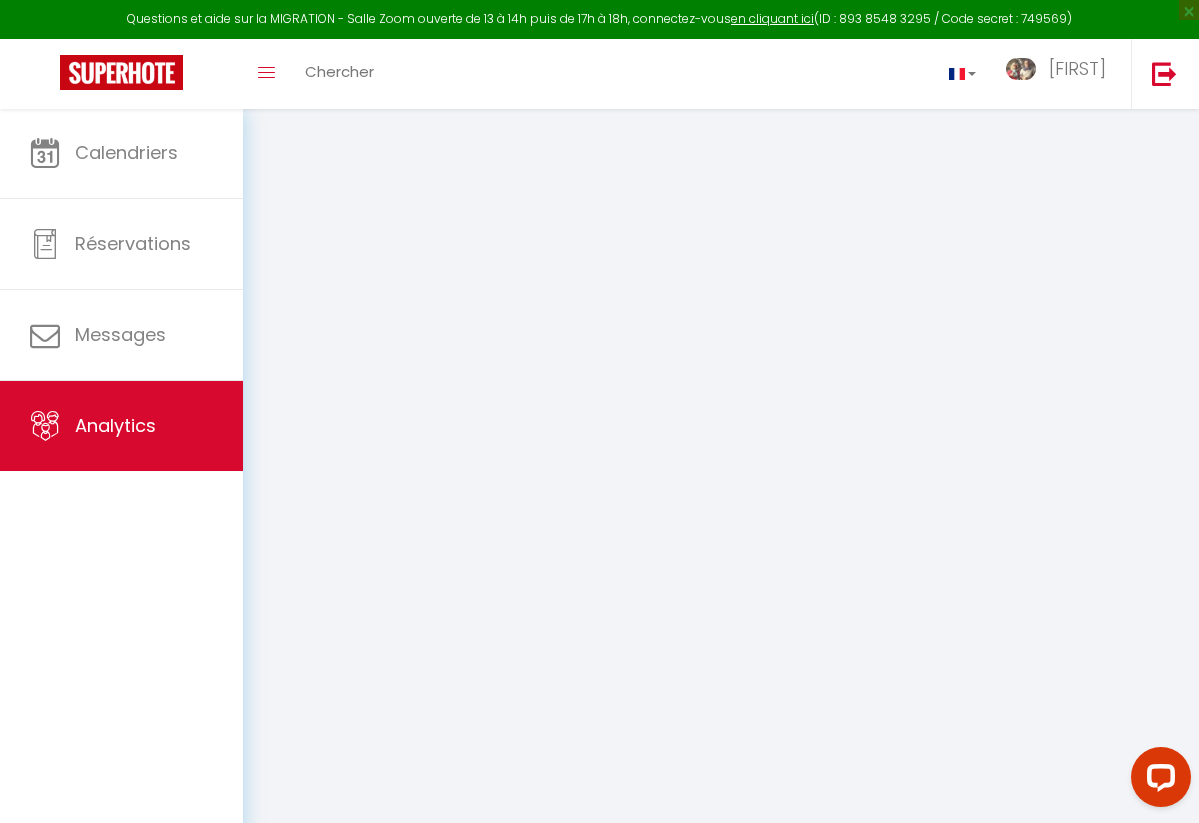 select on "2025" 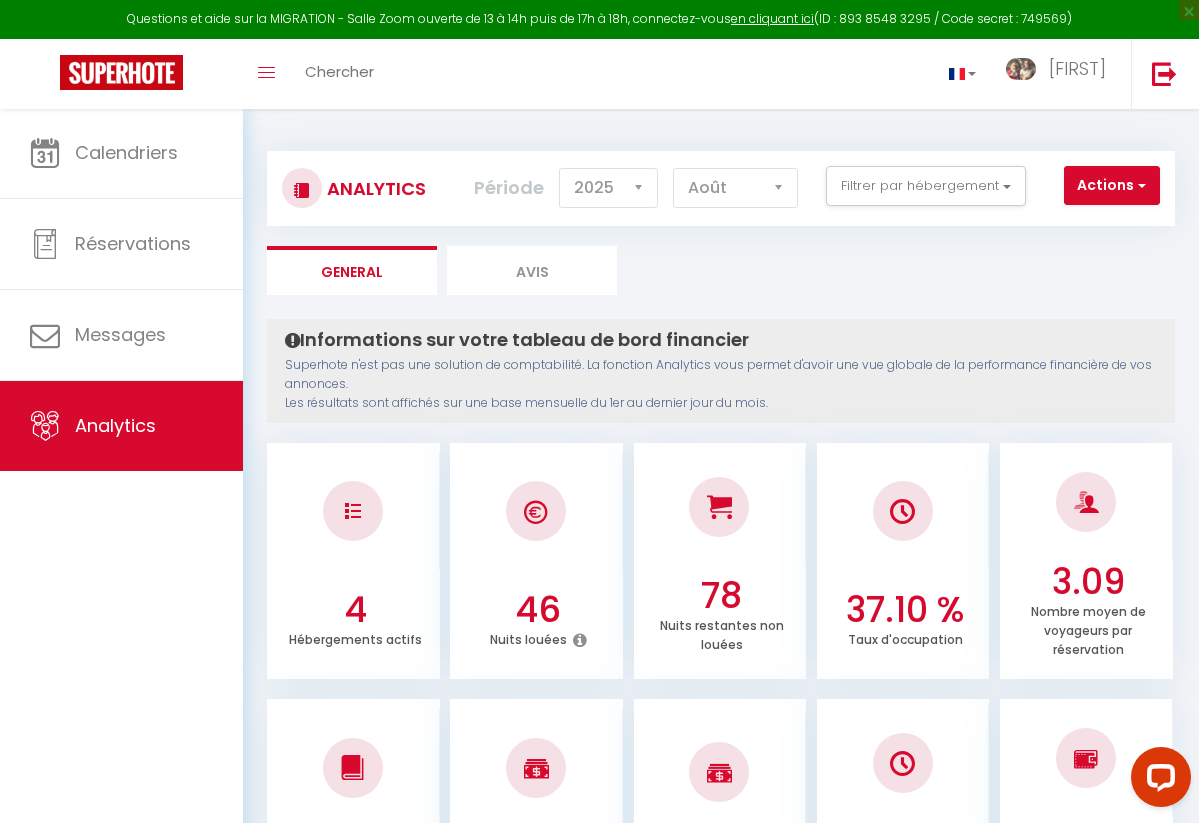 scroll, scrollTop: 0, scrollLeft: 0, axis: both 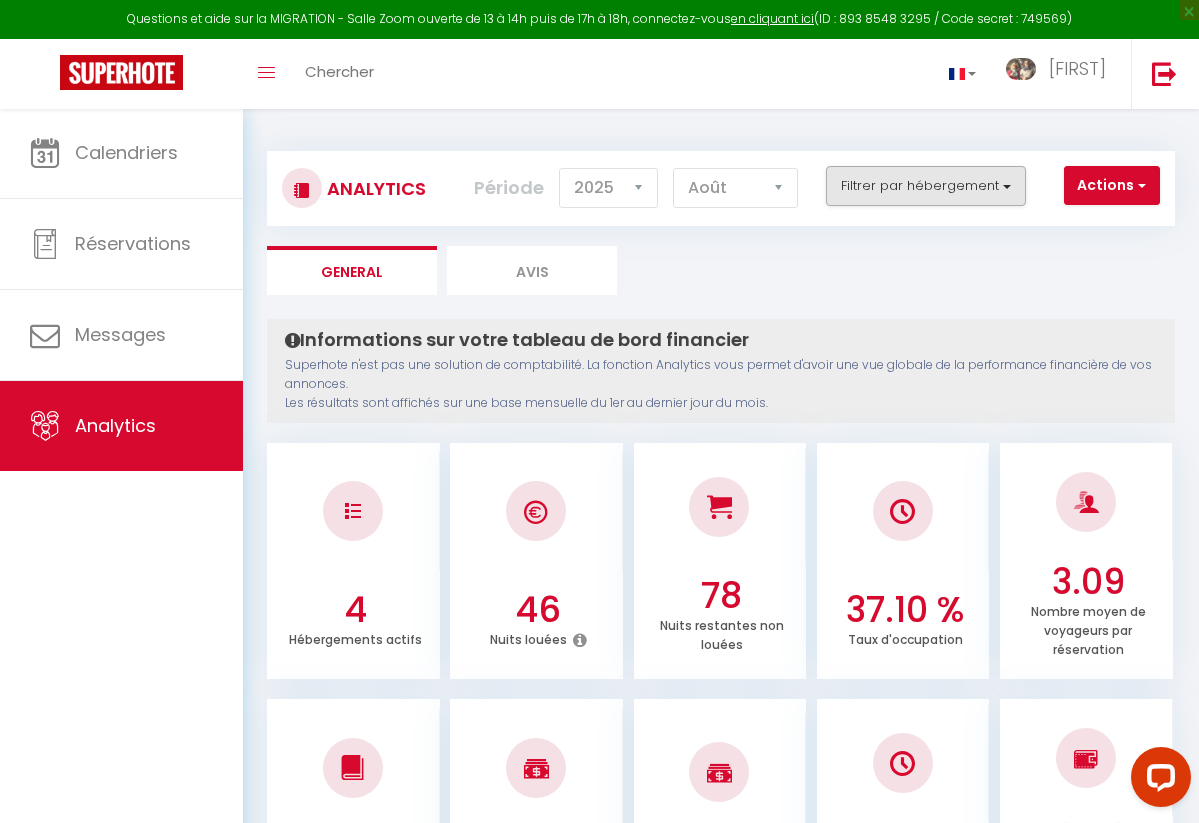 click on "Filtrer par hébergement" at bounding box center (926, 186) 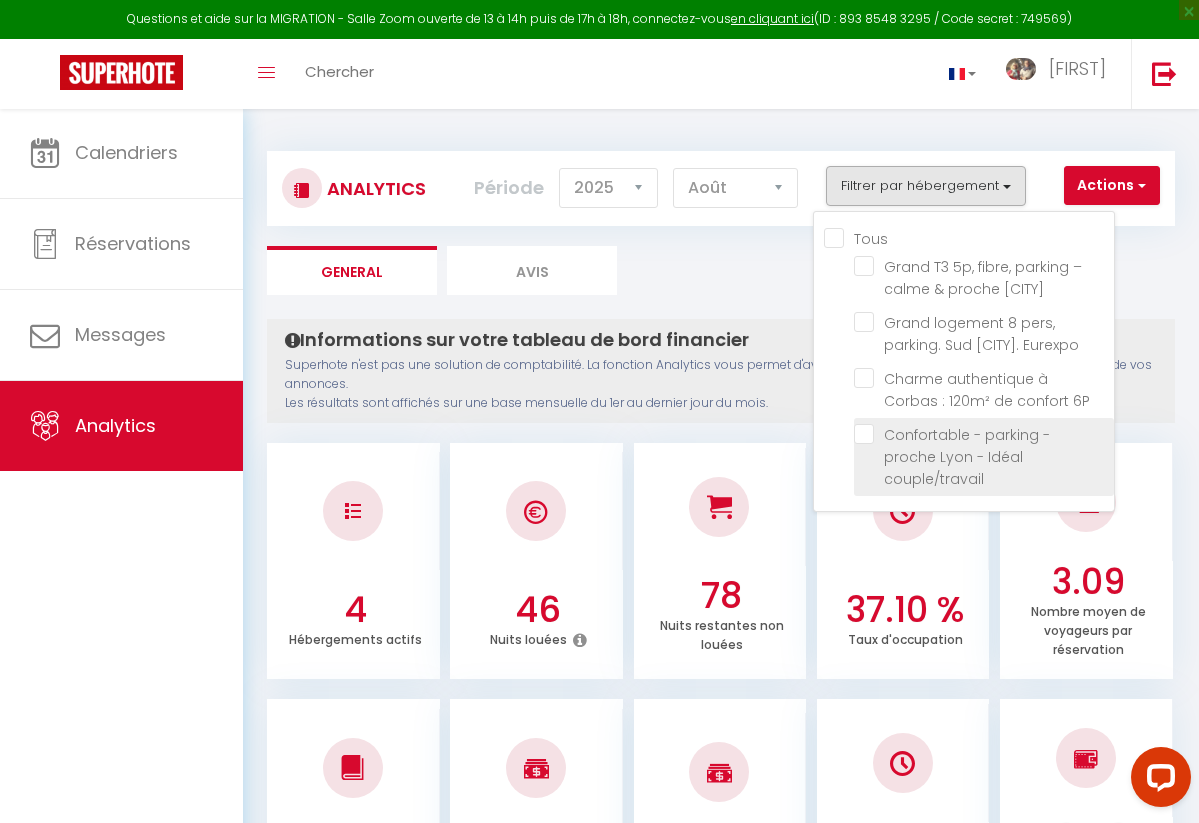 click at bounding box center (984, 434) 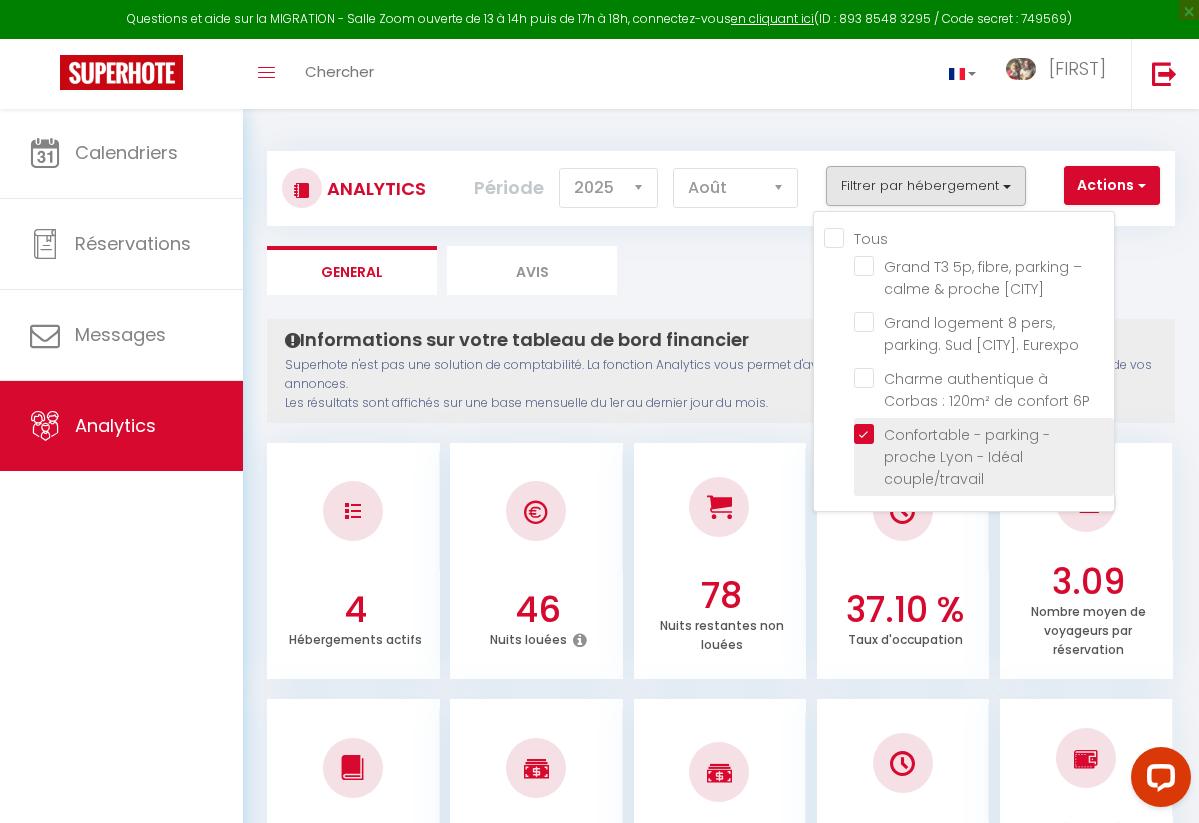 checkbox on "false" 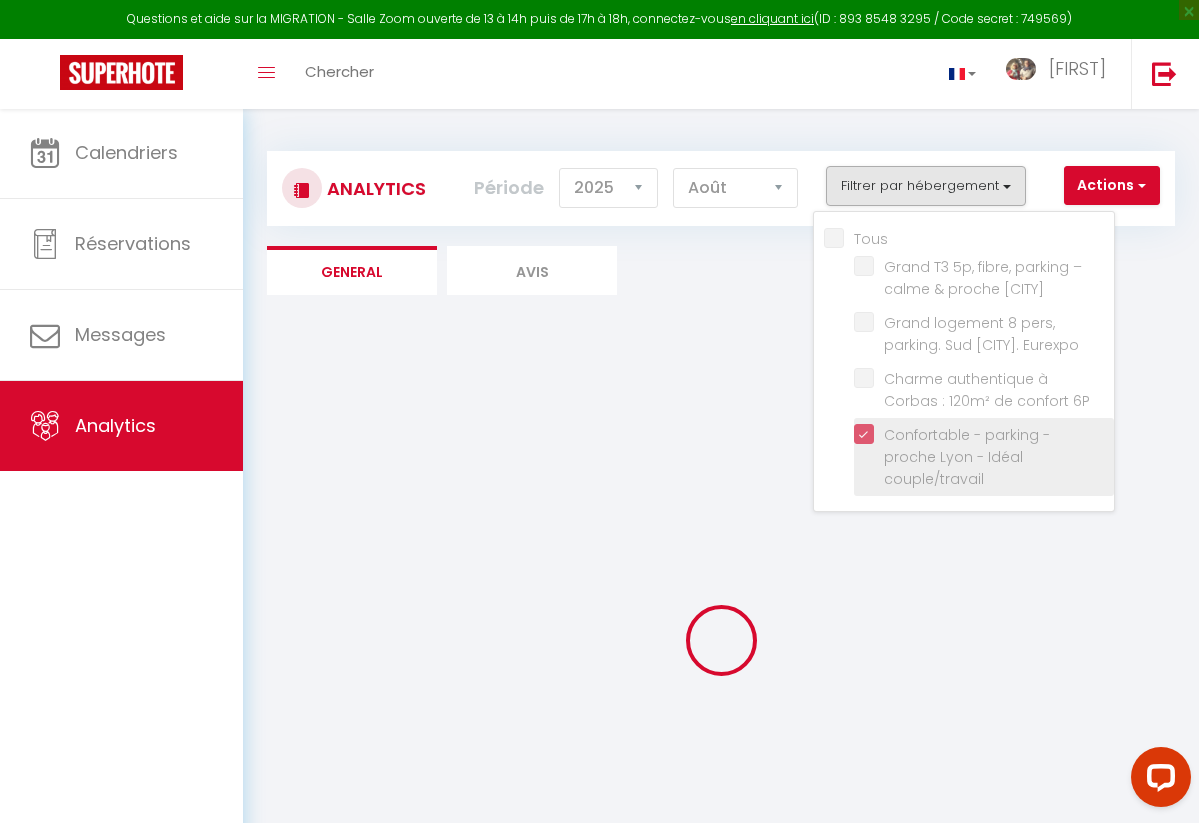 checkbox on "false" 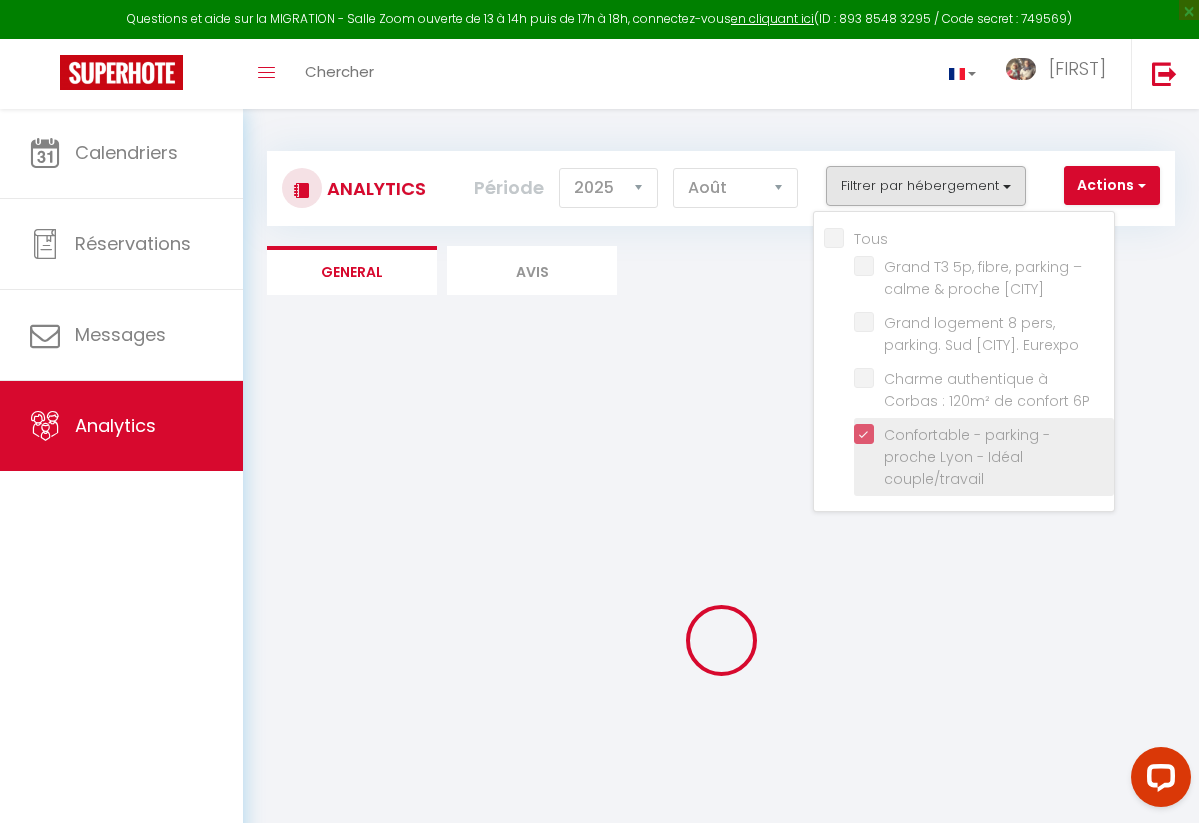 checkbox on "false" 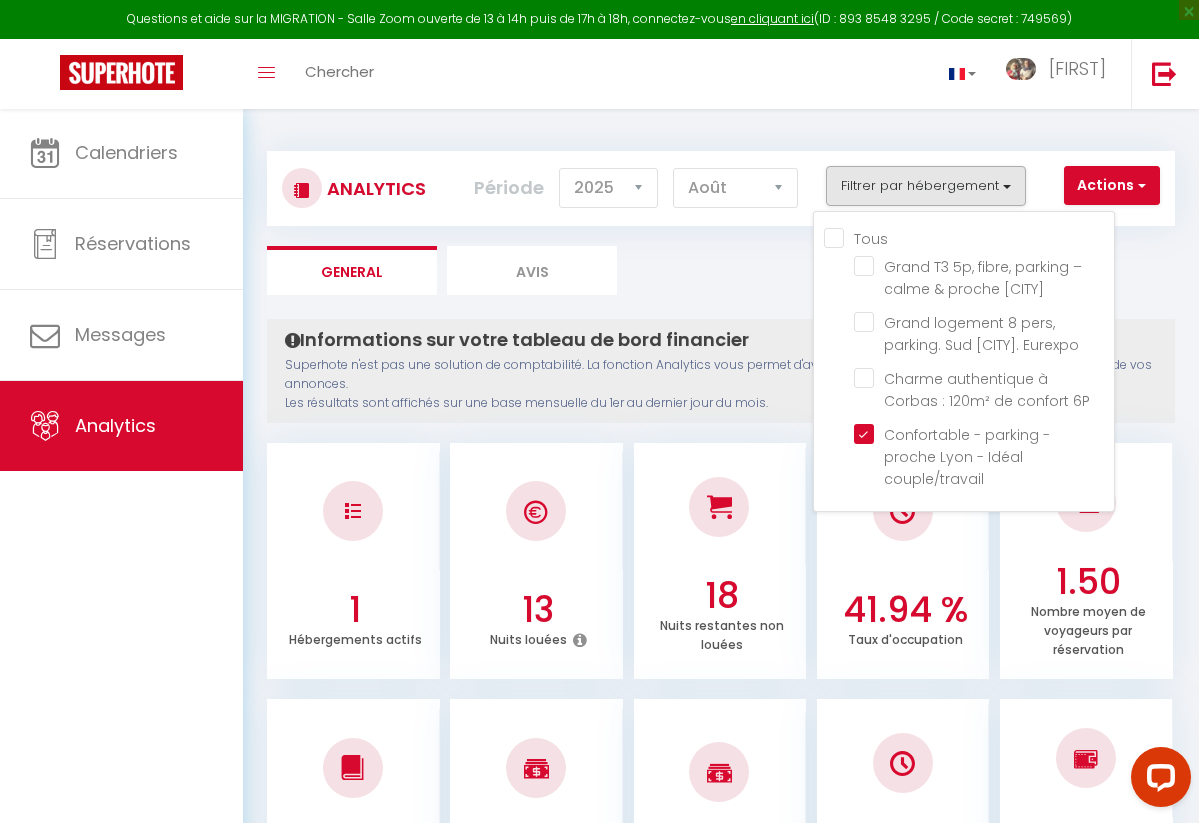 scroll, scrollTop: 0, scrollLeft: 0, axis: both 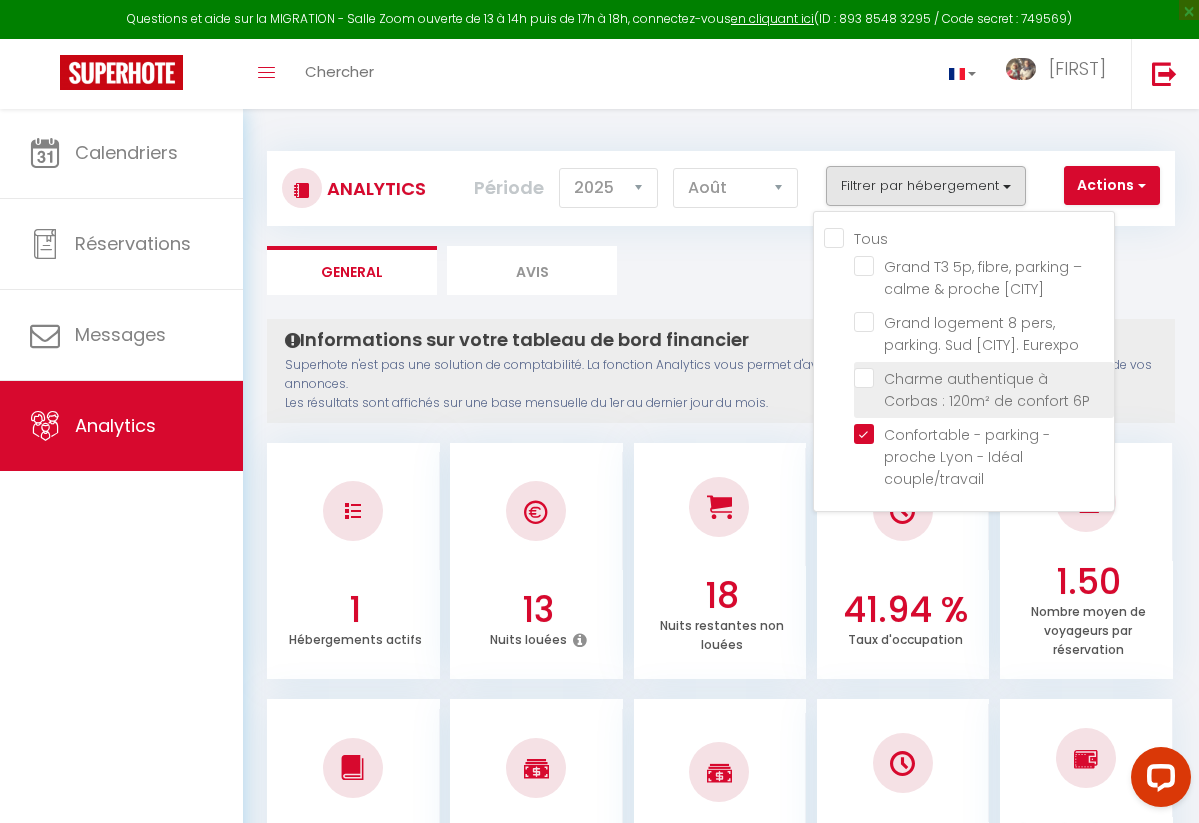 click at bounding box center [984, 378] 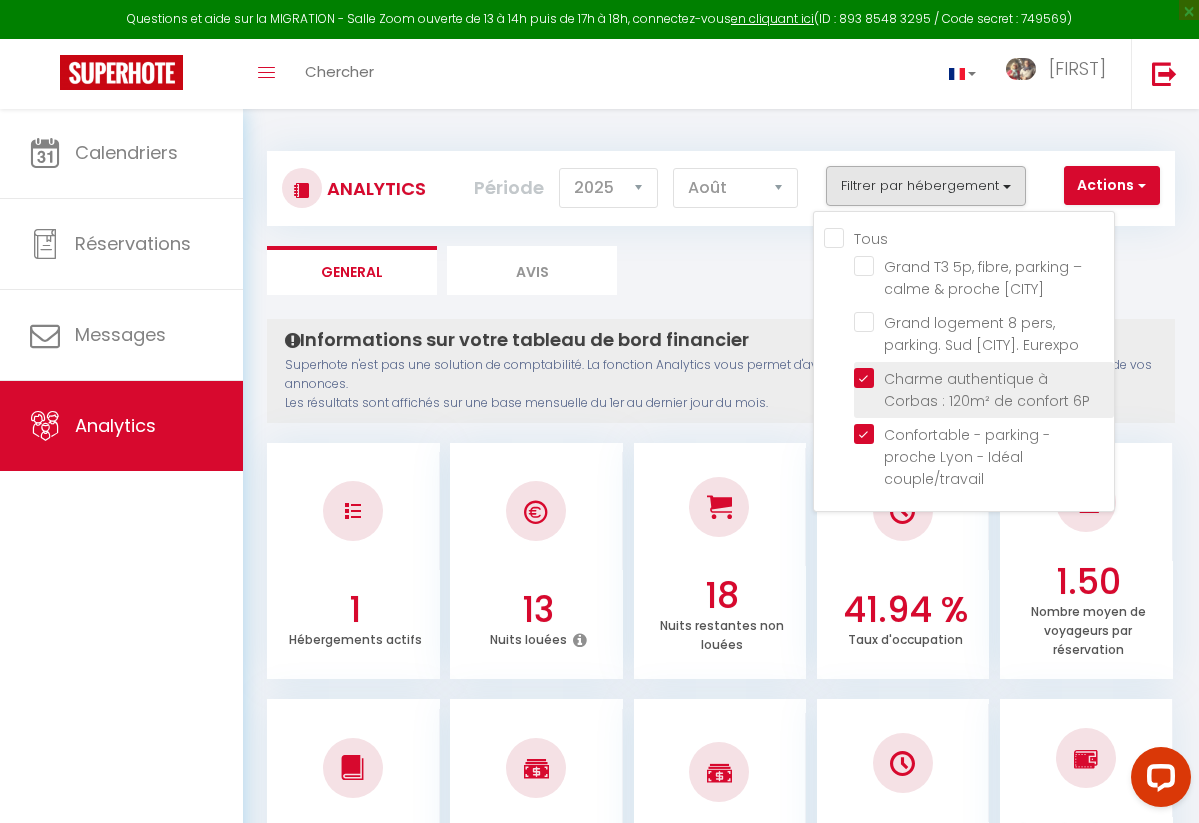 checkbox on "false" 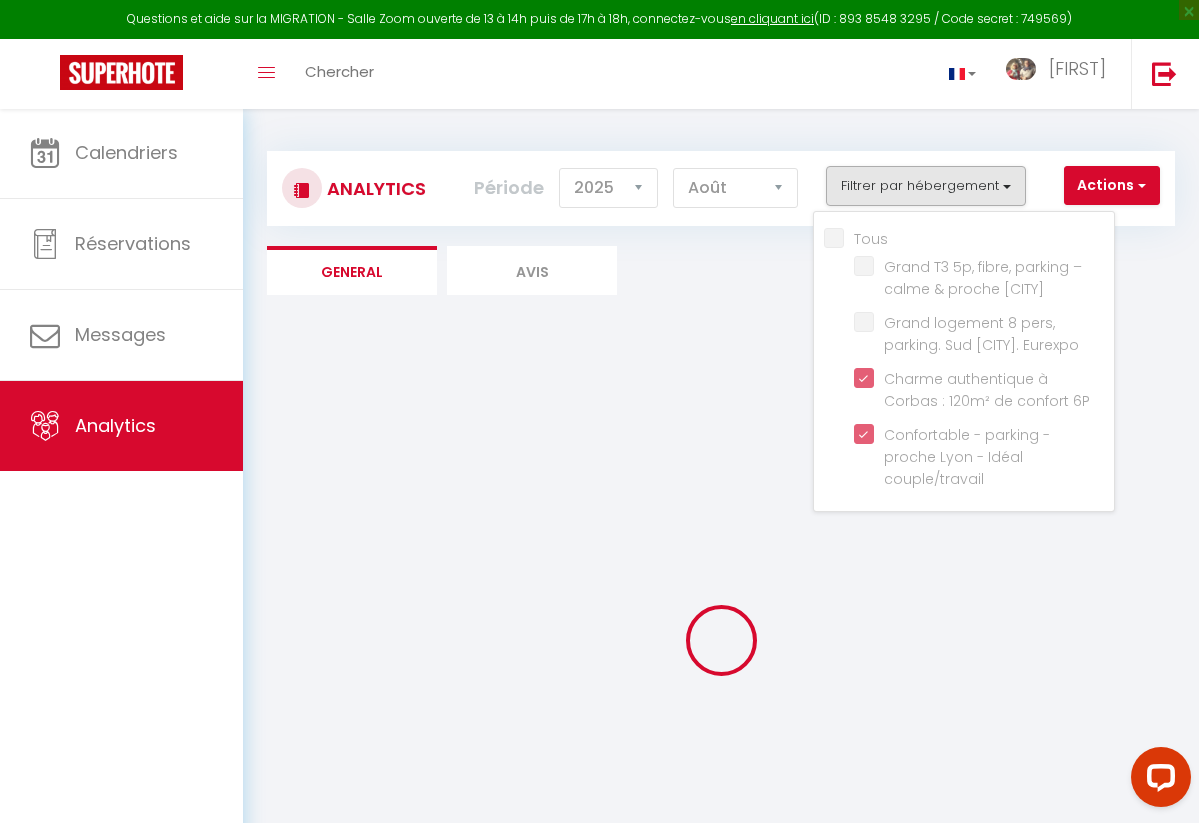 checkbox on "false" 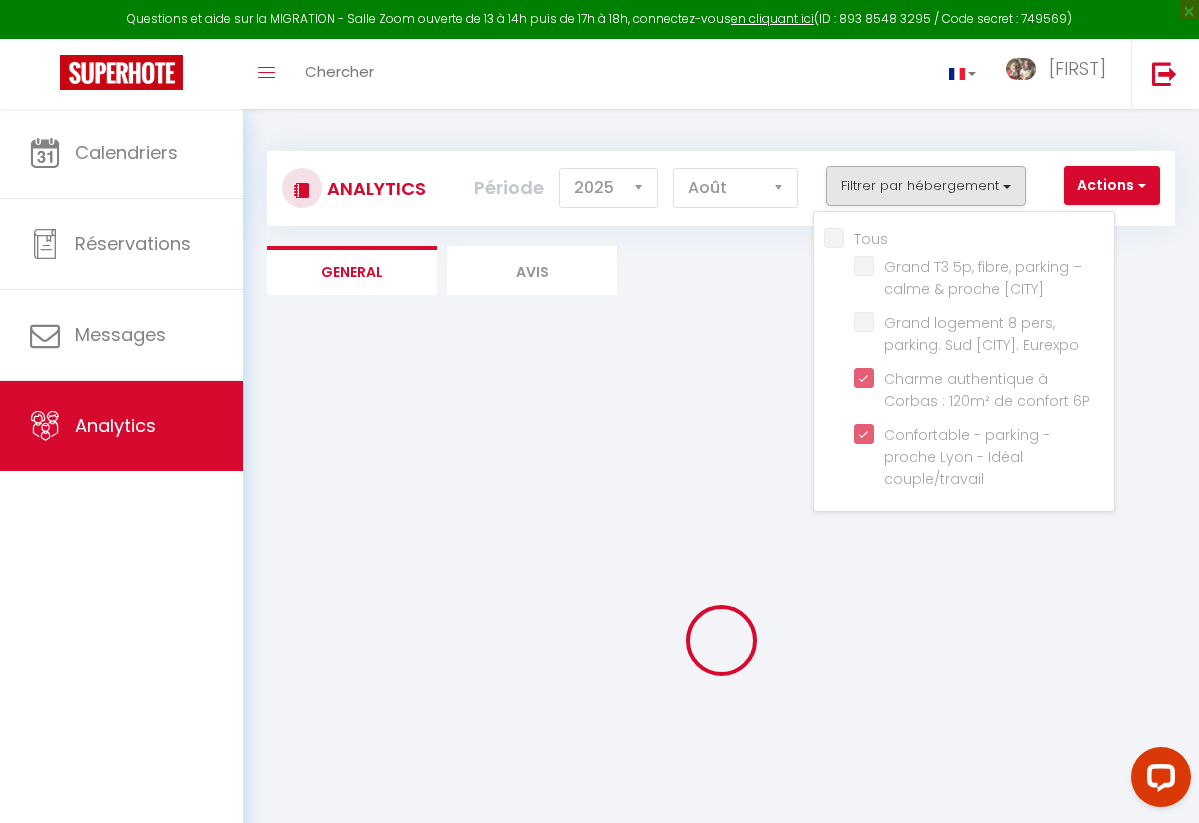 checkbox on "false" 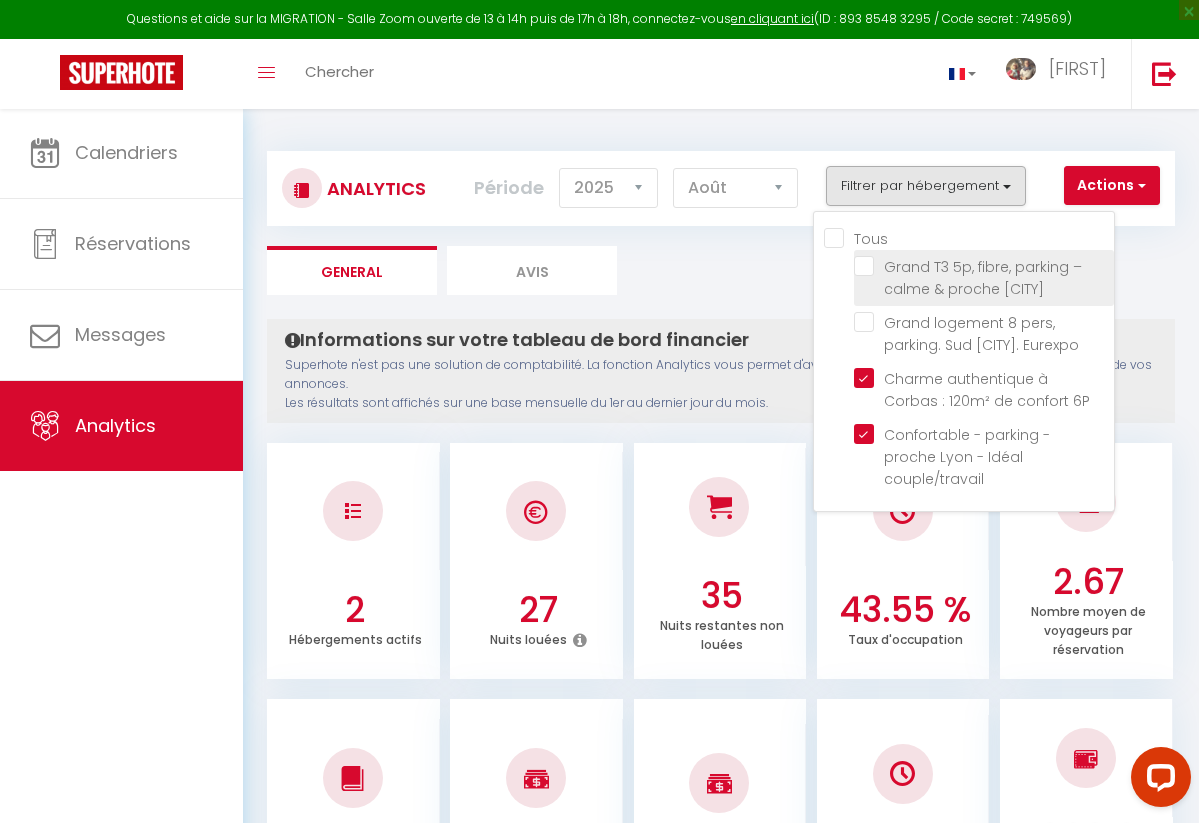 scroll, scrollTop: 0, scrollLeft: 0, axis: both 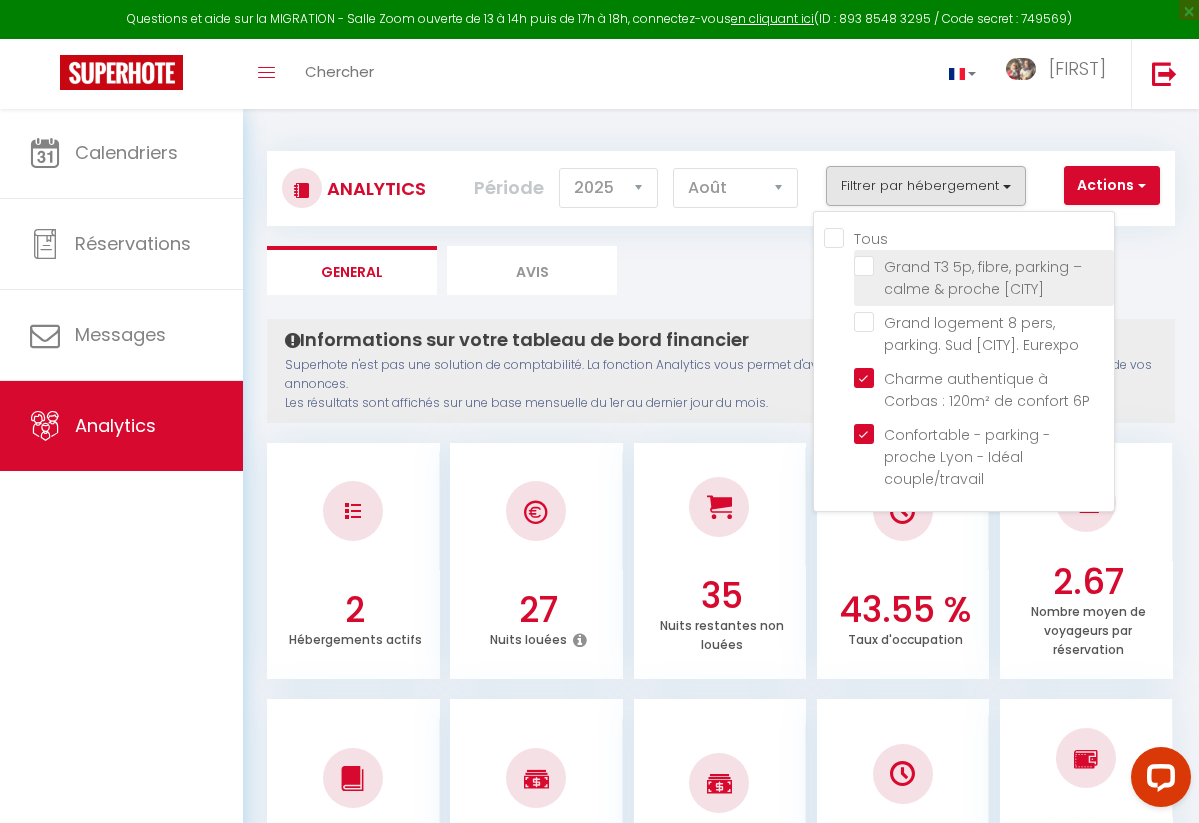 click at bounding box center (984, 266) 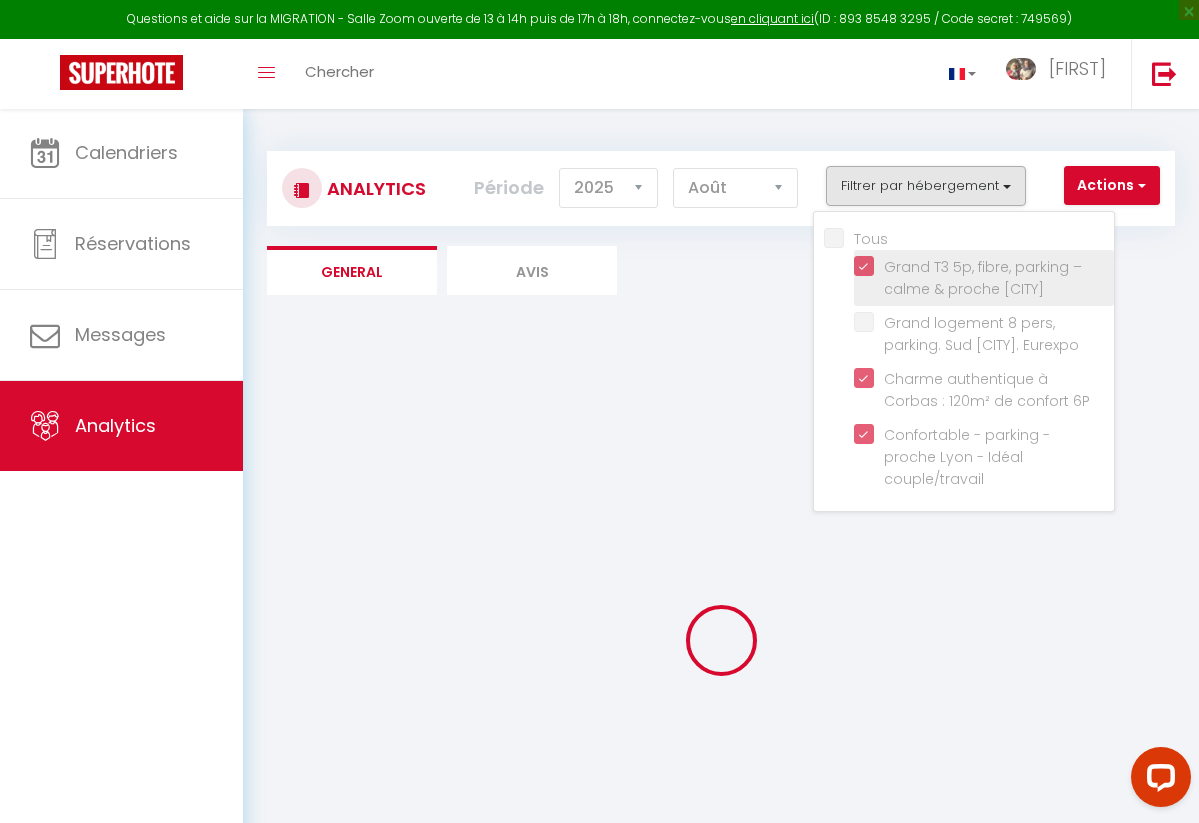 checkbox on "false" 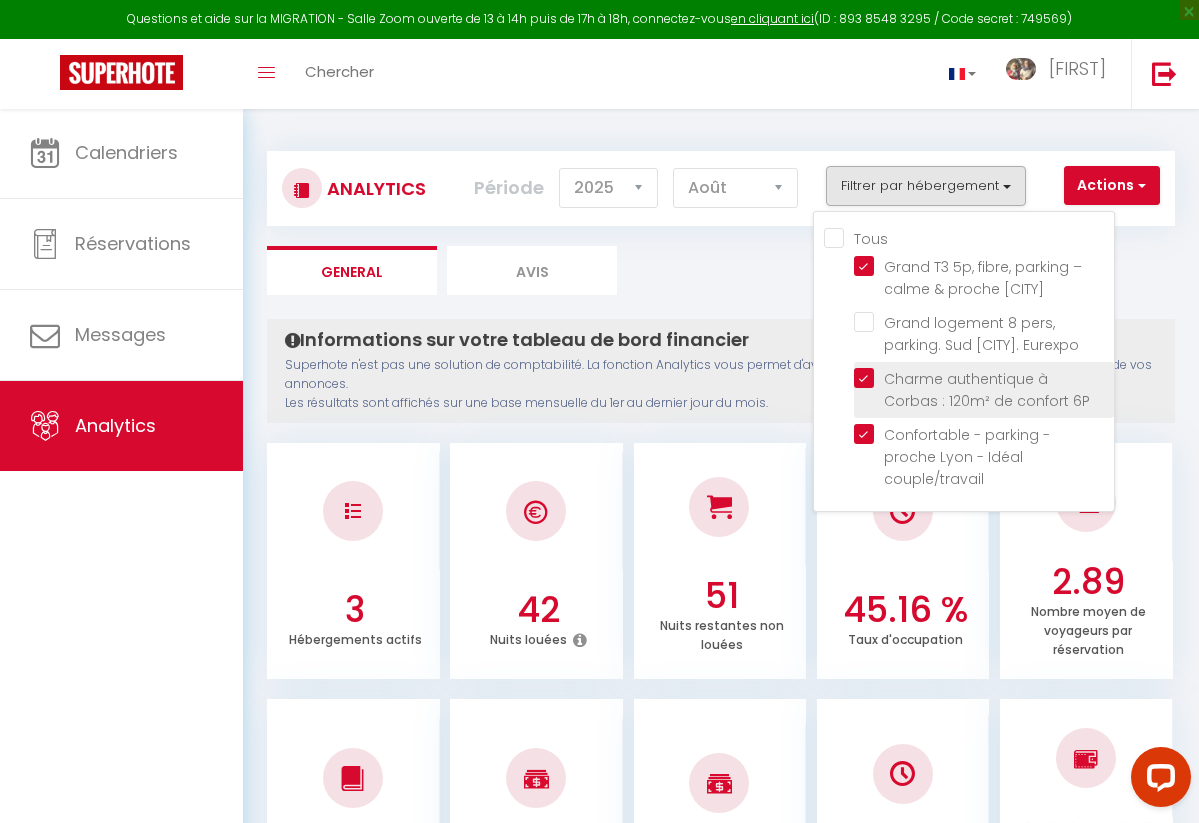 scroll, scrollTop: 0, scrollLeft: 0, axis: both 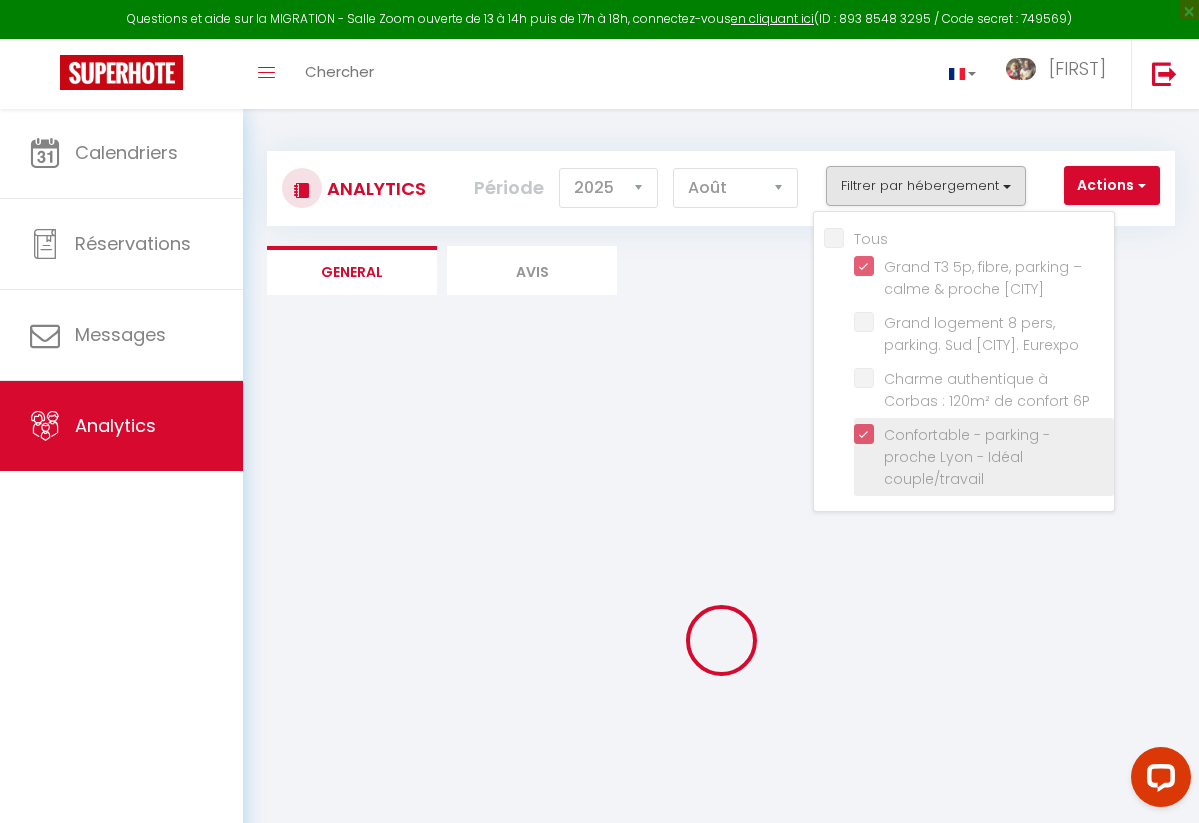 checkbox on "false" 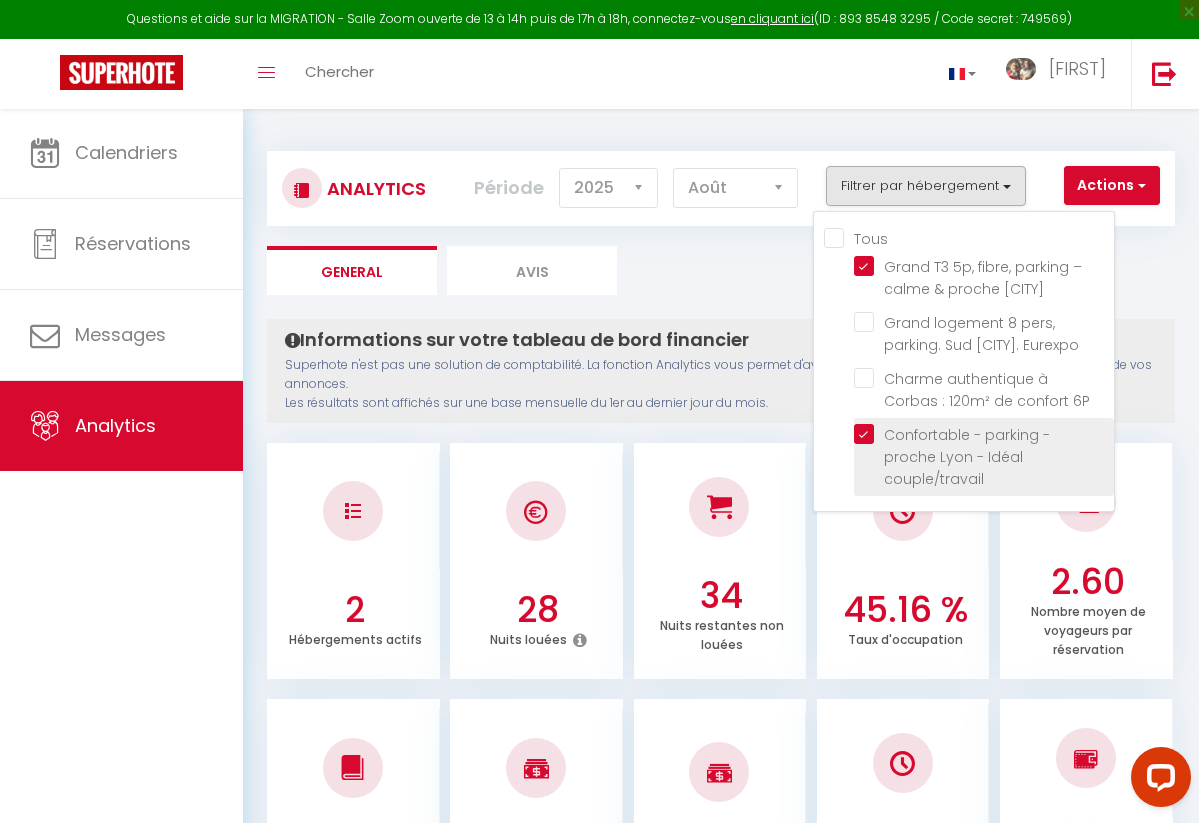 click at bounding box center (984, 434) 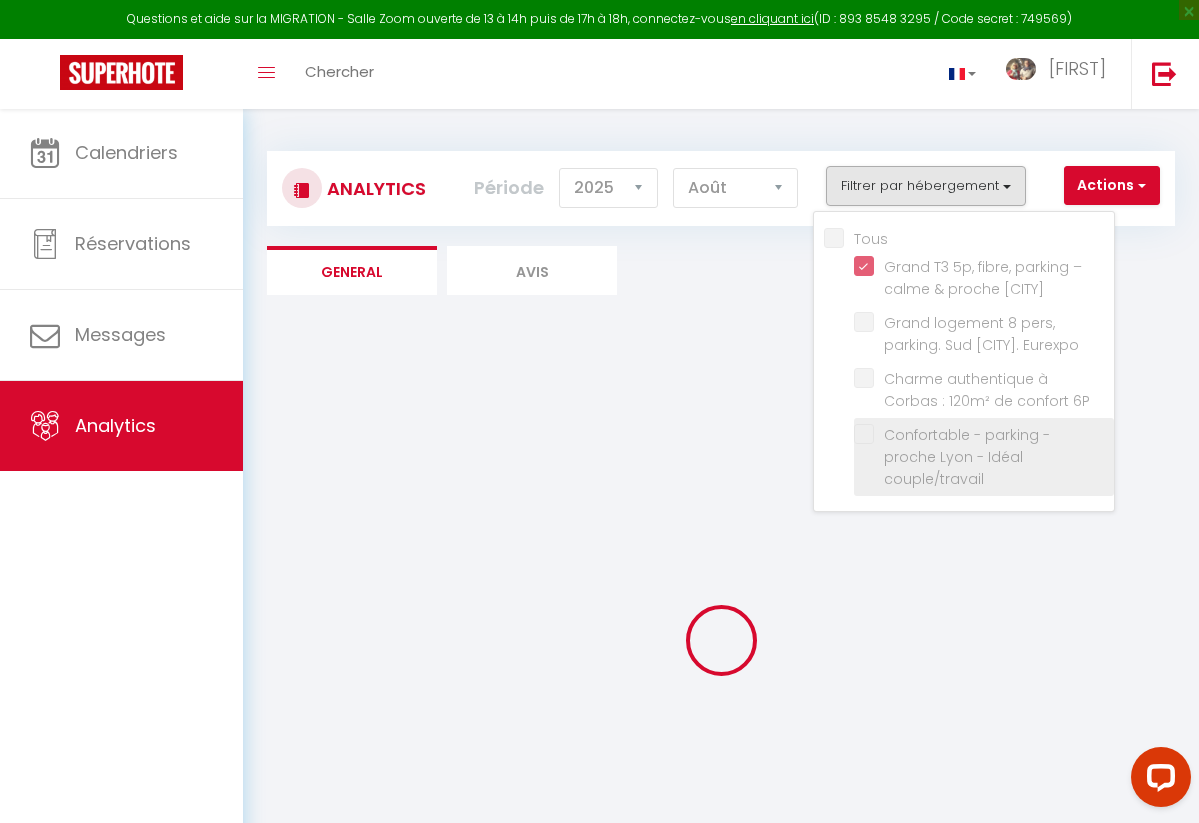 checkbox on "false" 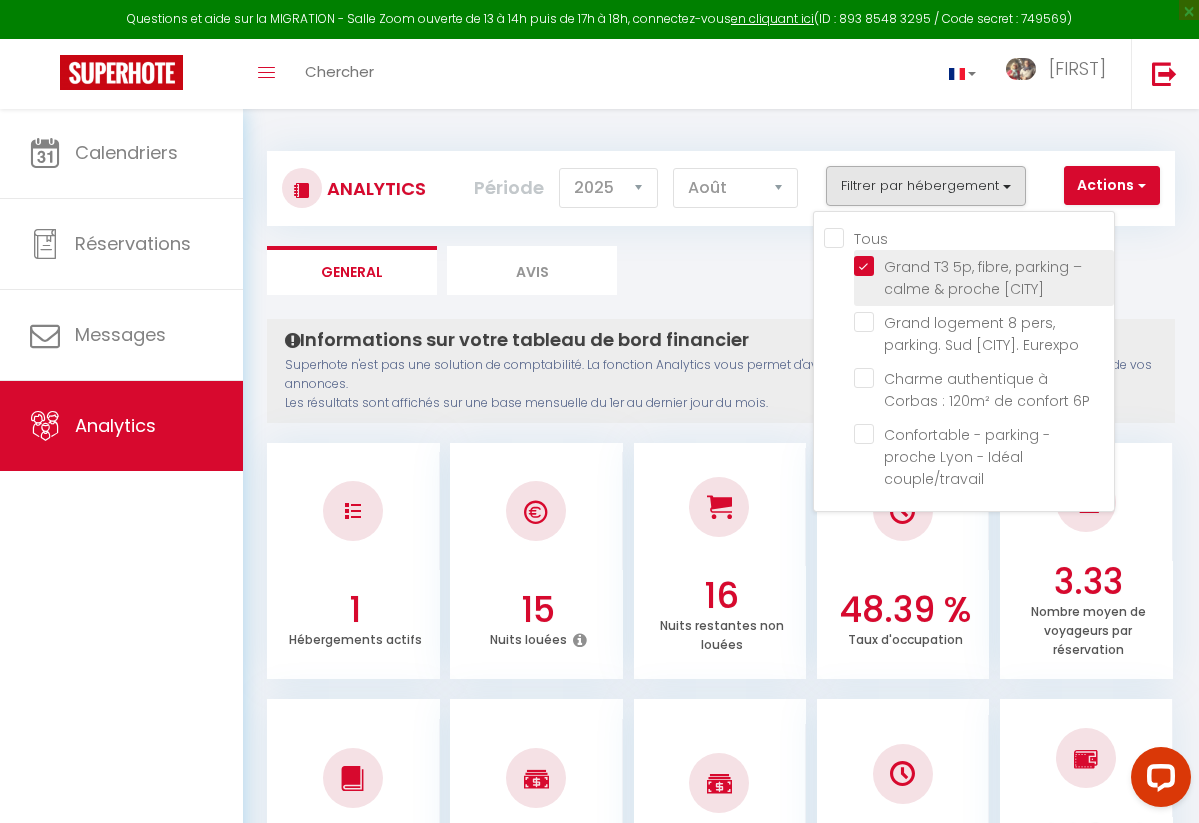 scroll, scrollTop: 0, scrollLeft: 0, axis: both 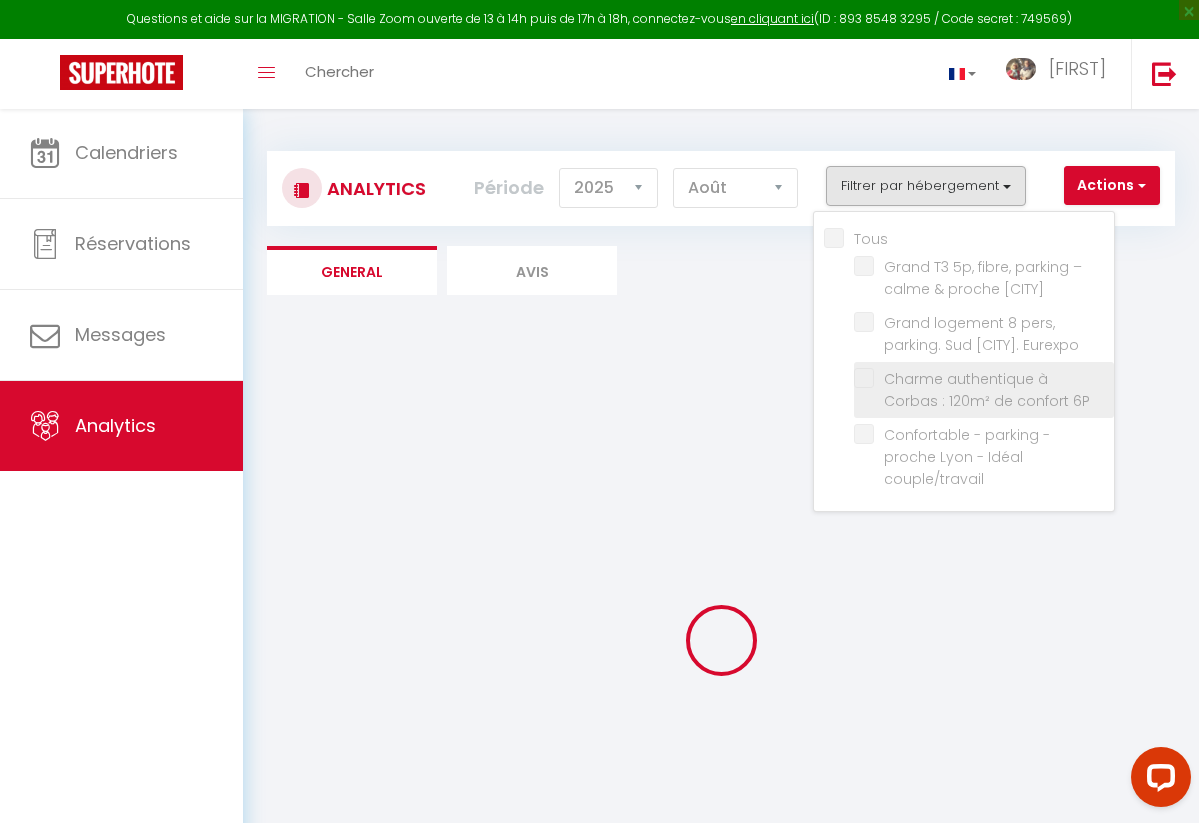 checkbox on "false" 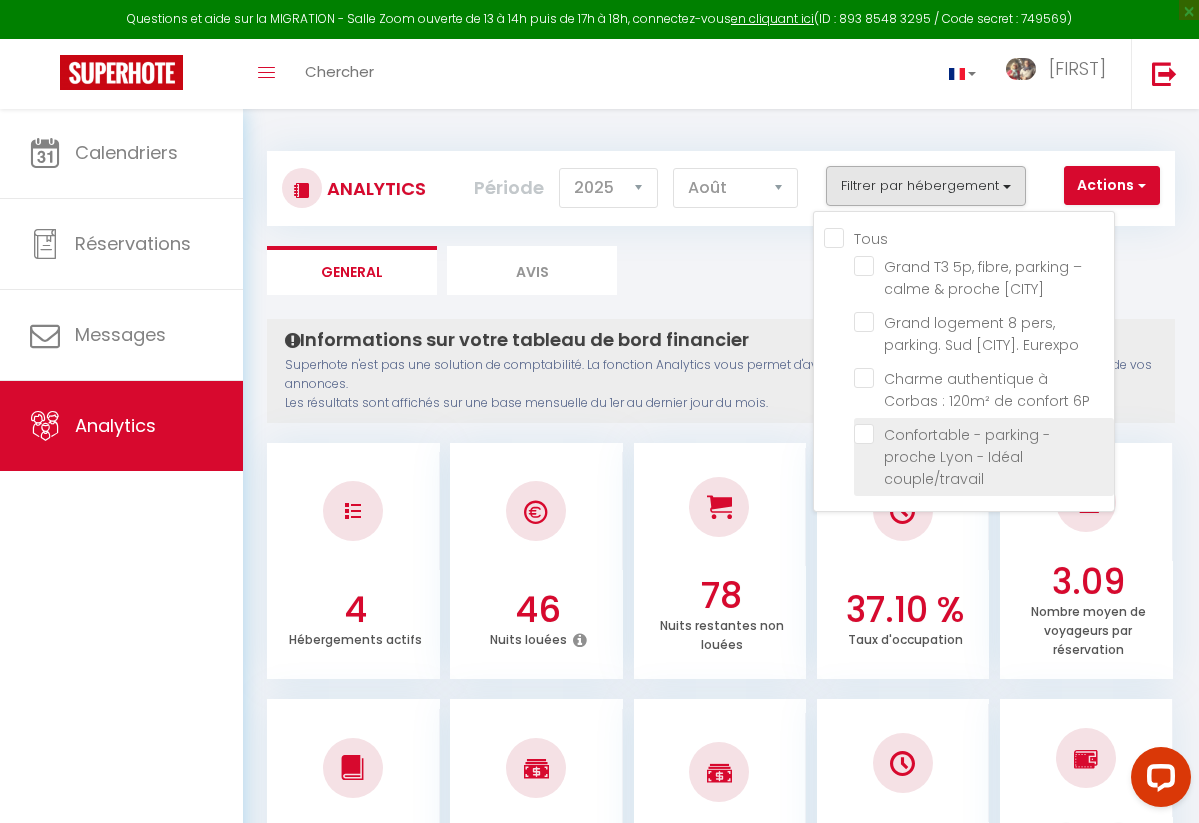click at bounding box center (984, 434) 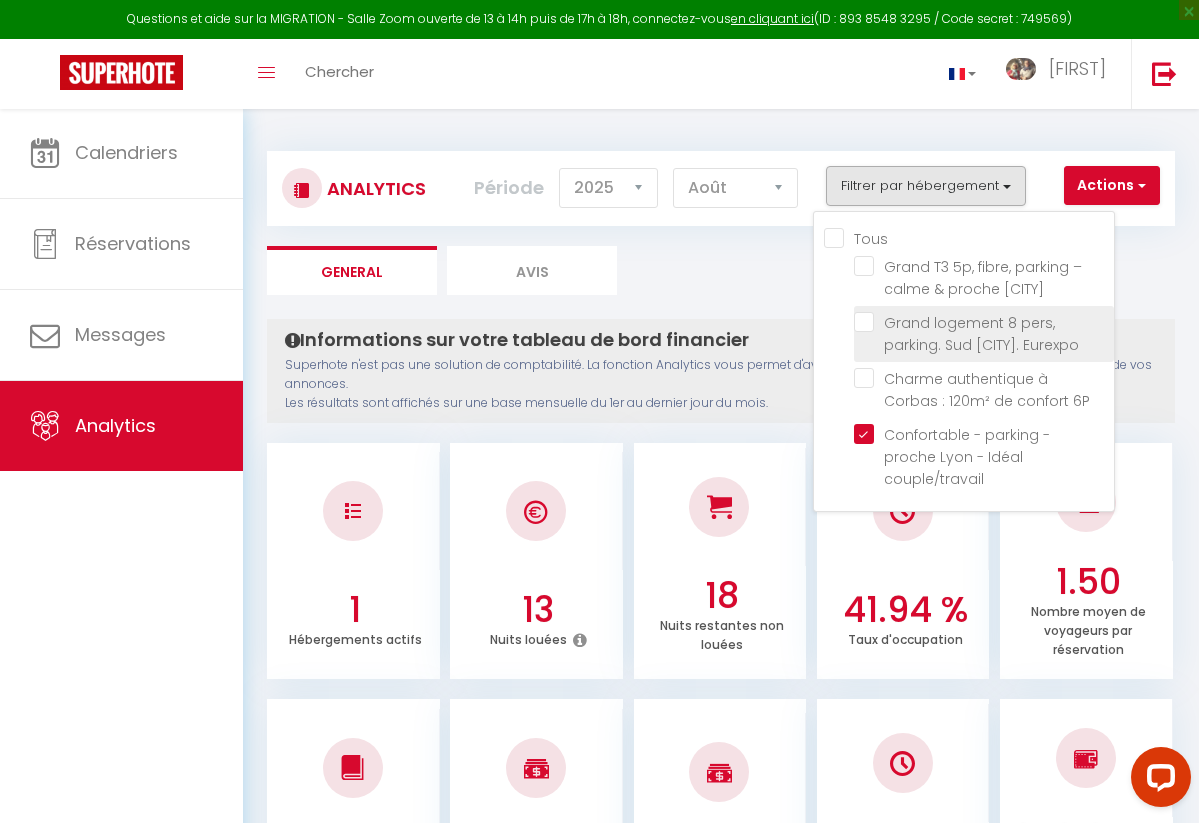 scroll, scrollTop: 0, scrollLeft: 0, axis: both 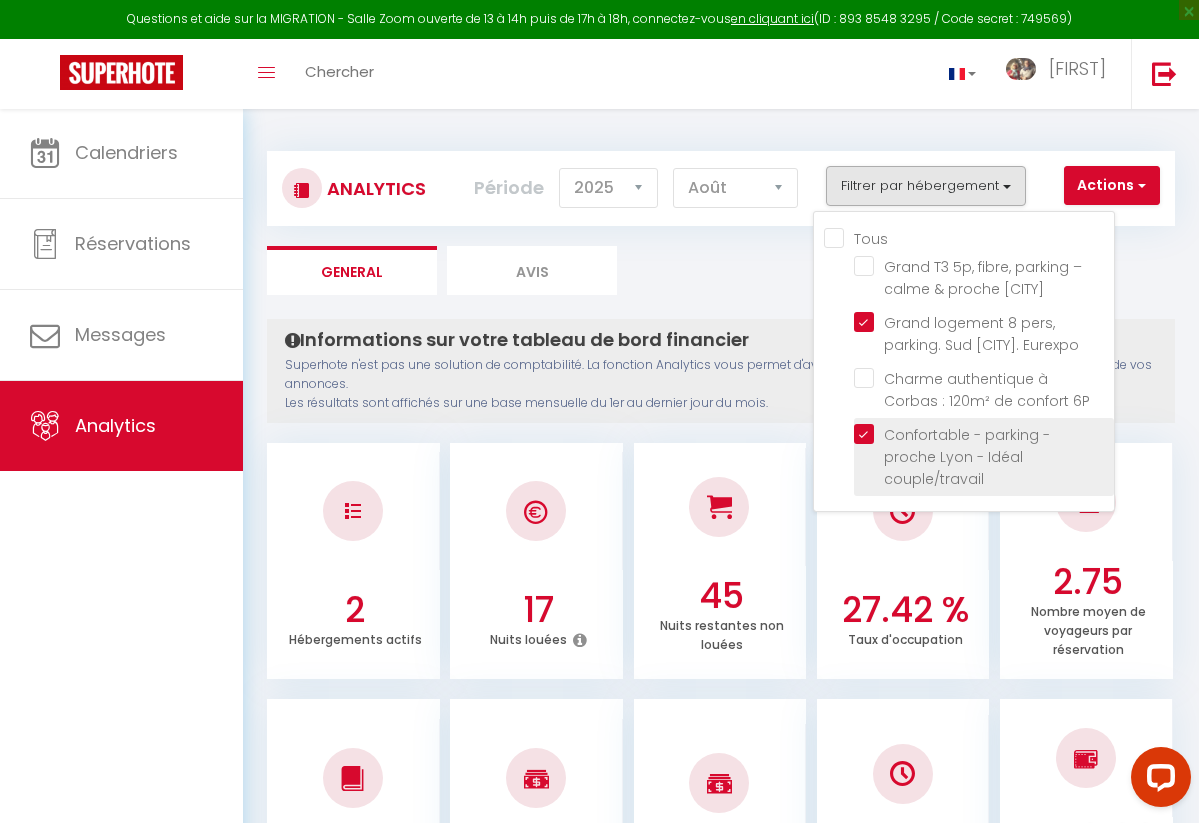 click at bounding box center (984, 434) 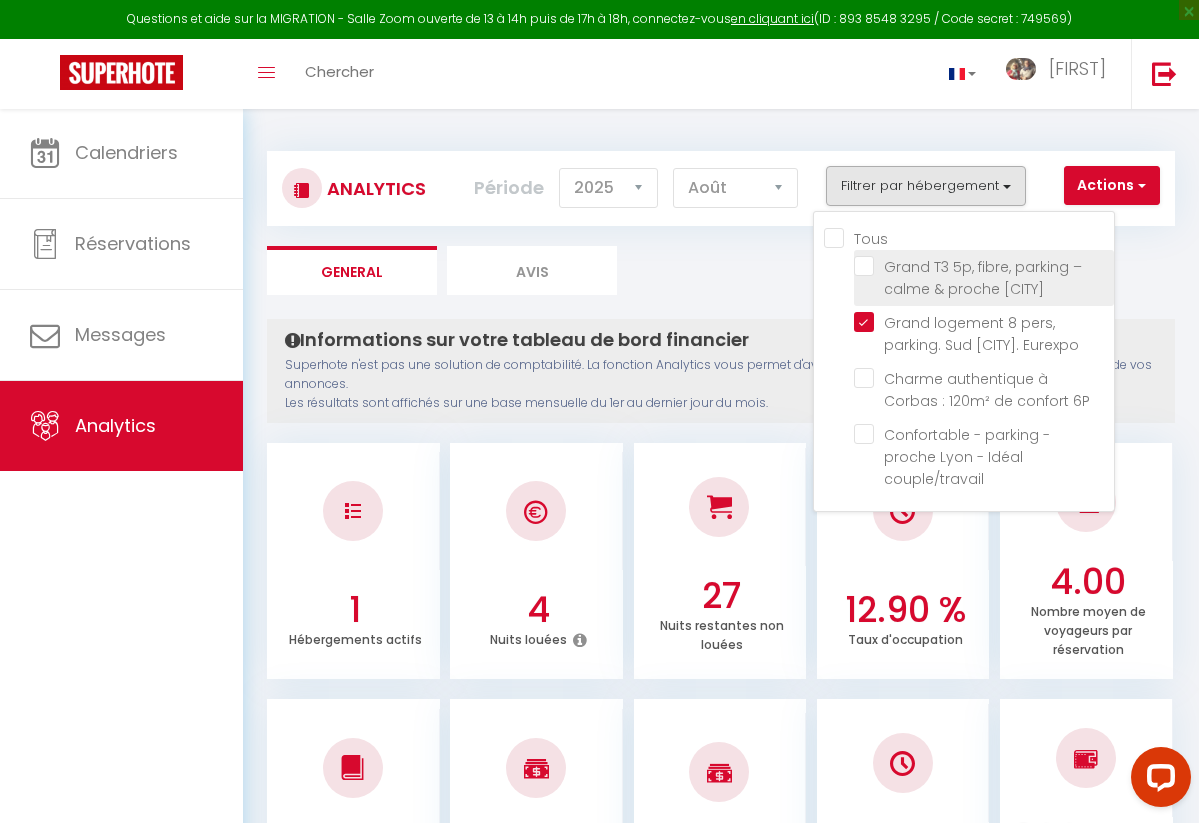 scroll, scrollTop: 0, scrollLeft: 0, axis: both 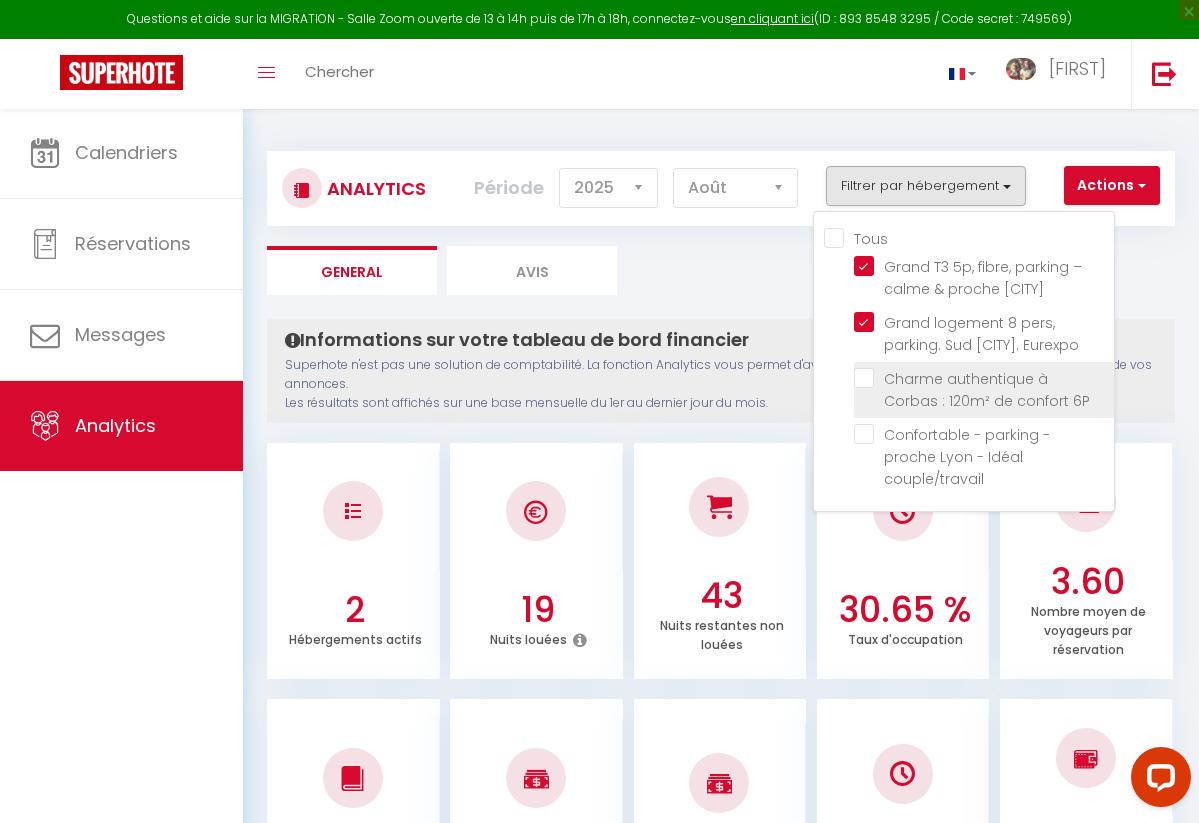 click at bounding box center [984, 378] 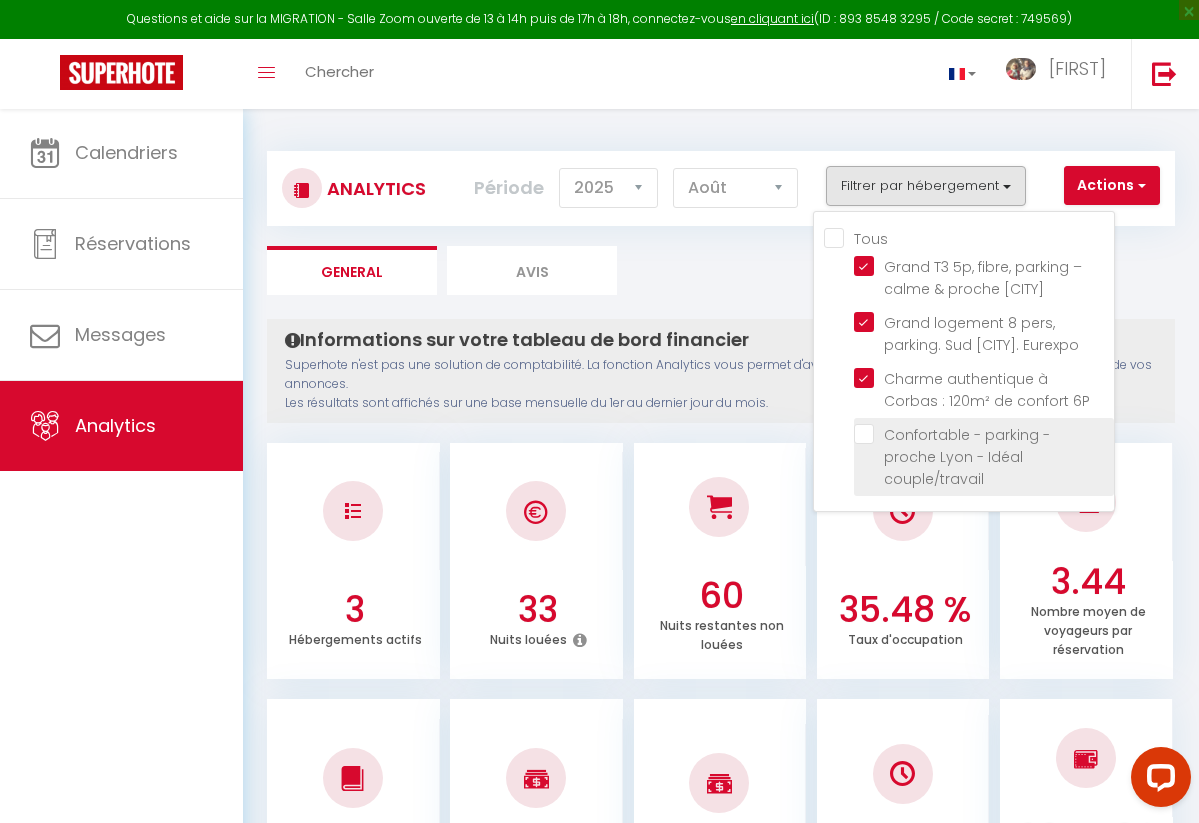 click at bounding box center [984, 434] 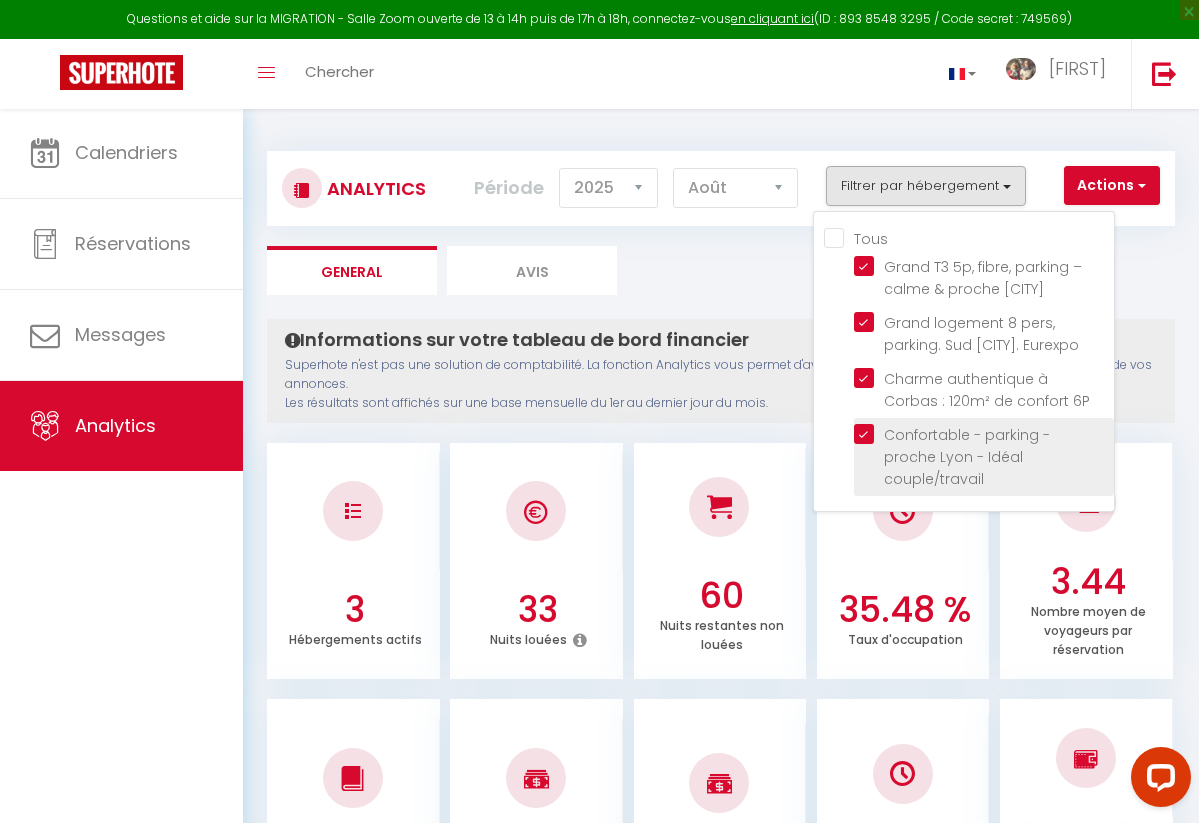 checkbox on "true" 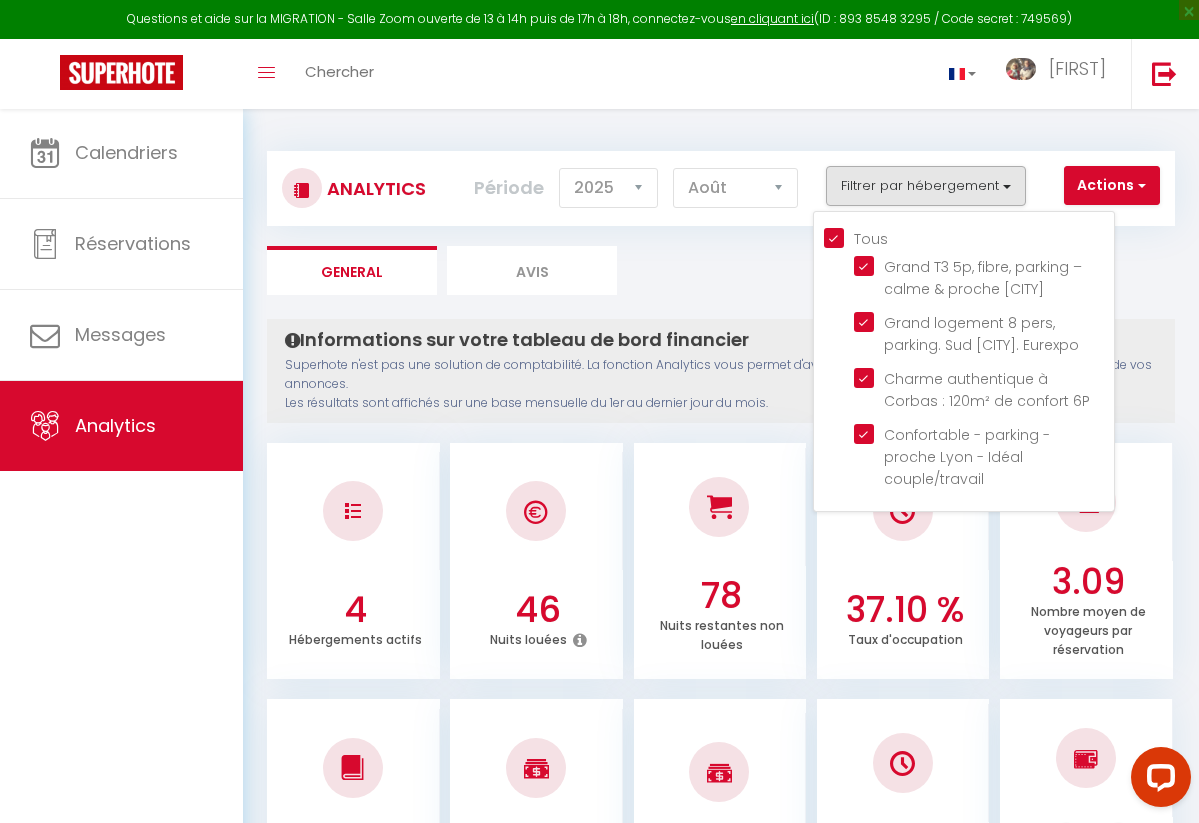 scroll, scrollTop: 0, scrollLeft: 0, axis: both 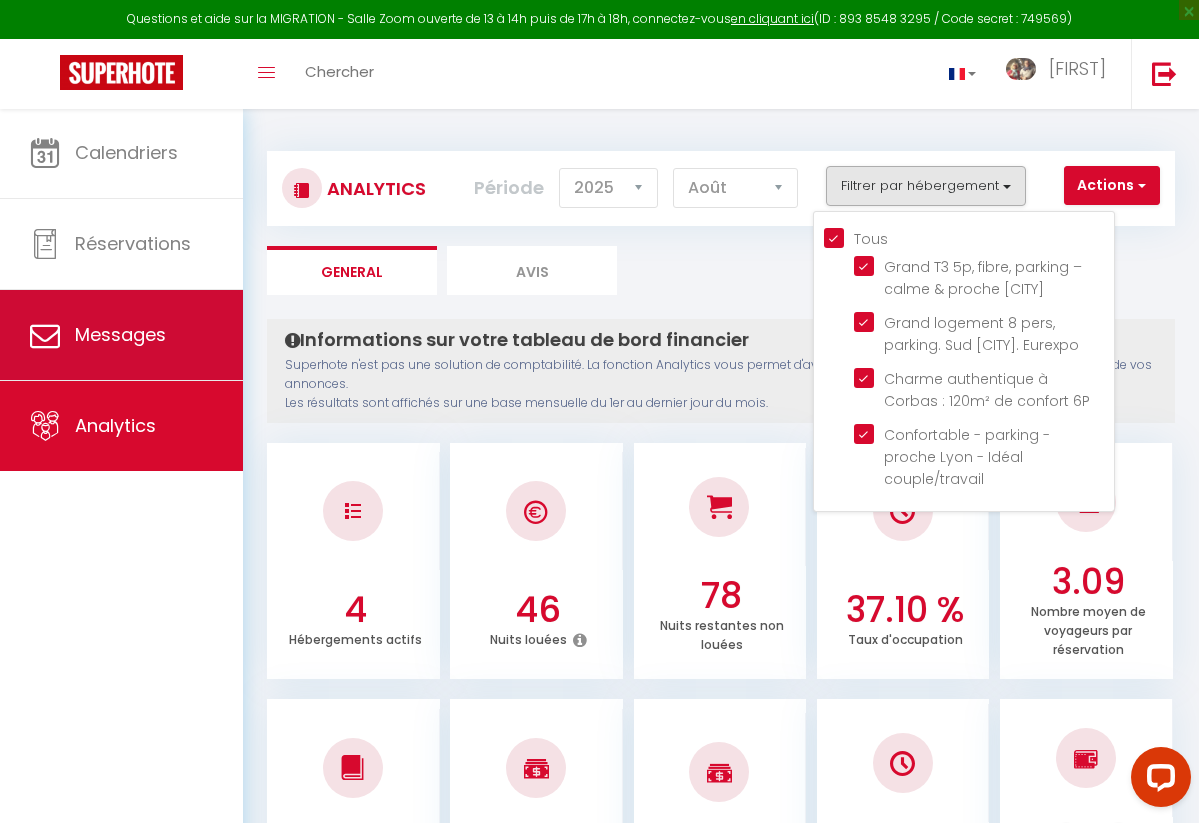 click on "Messages" at bounding box center (120, 334) 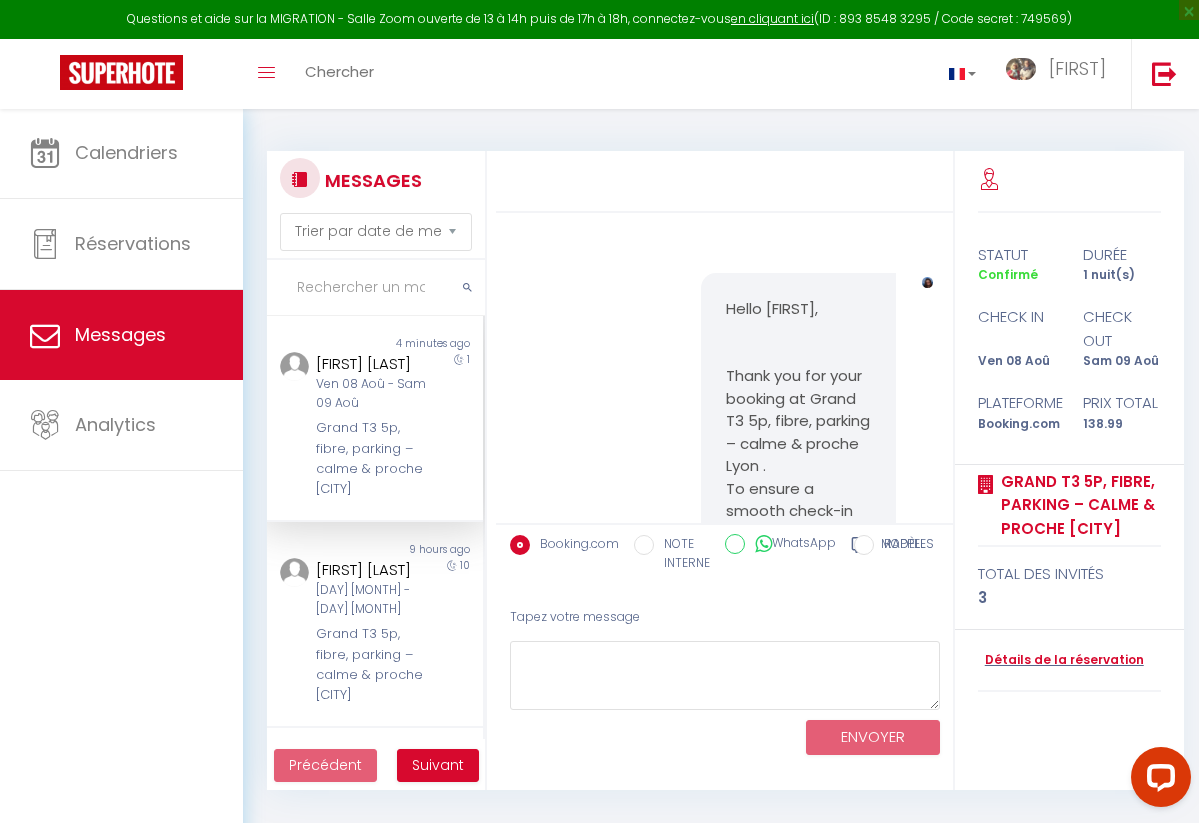 scroll, scrollTop: 1154, scrollLeft: 0, axis: vertical 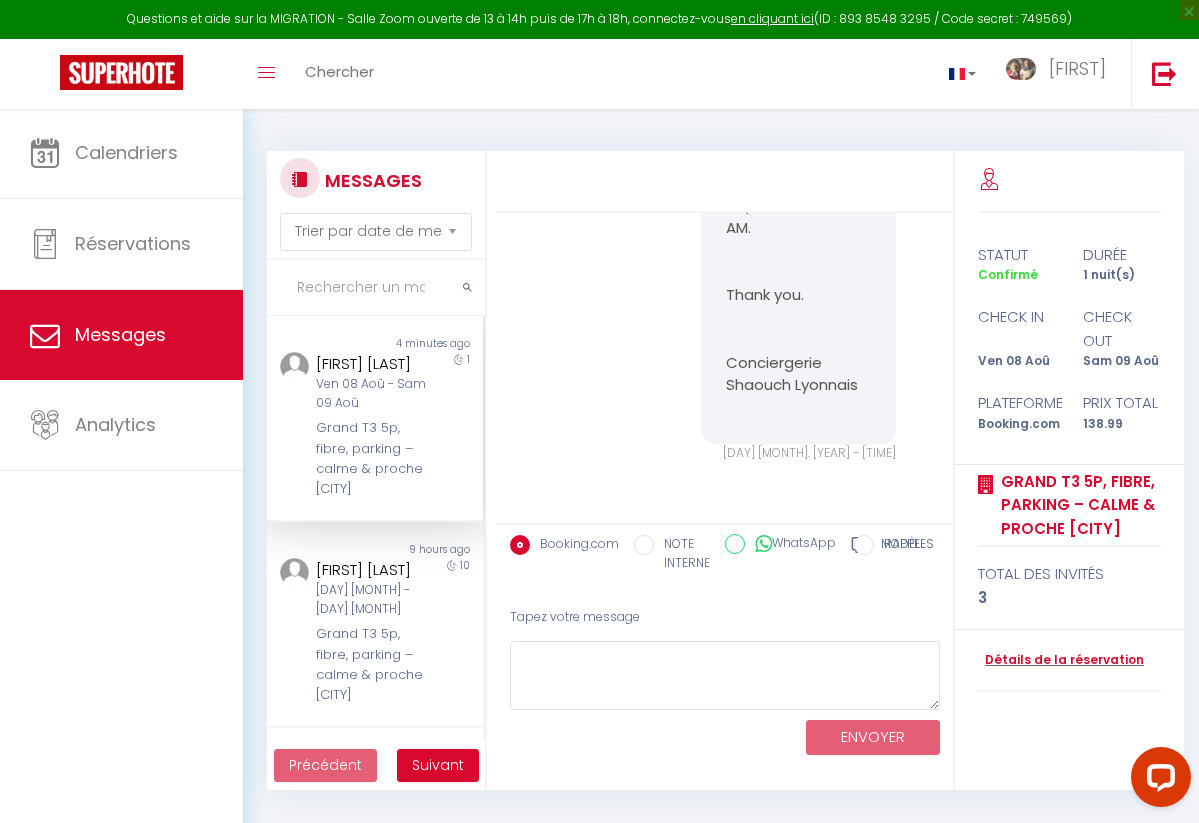 click on "Grand T3 5p, fibre, parking – calme & proche [CITY]" at bounding box center [372, 459] 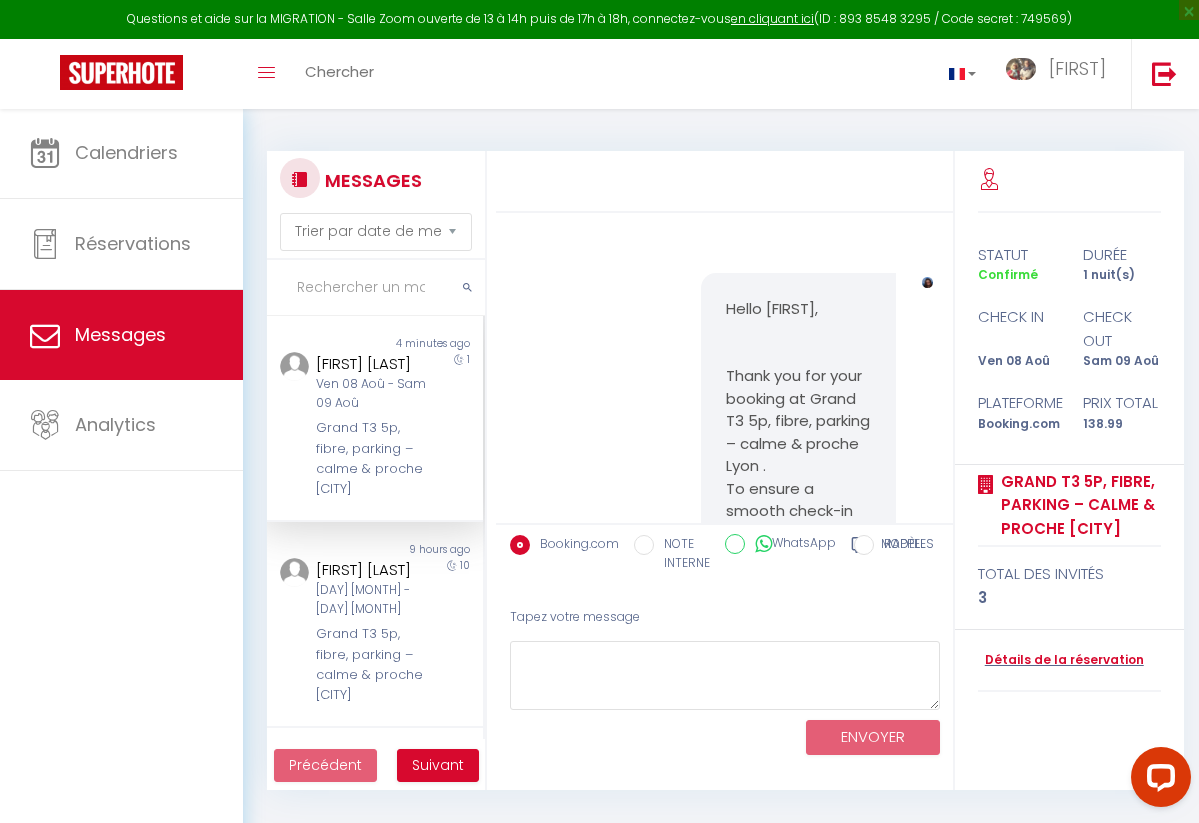 scroll, scrollTop: 0, scrollLeft: 0, axis: both 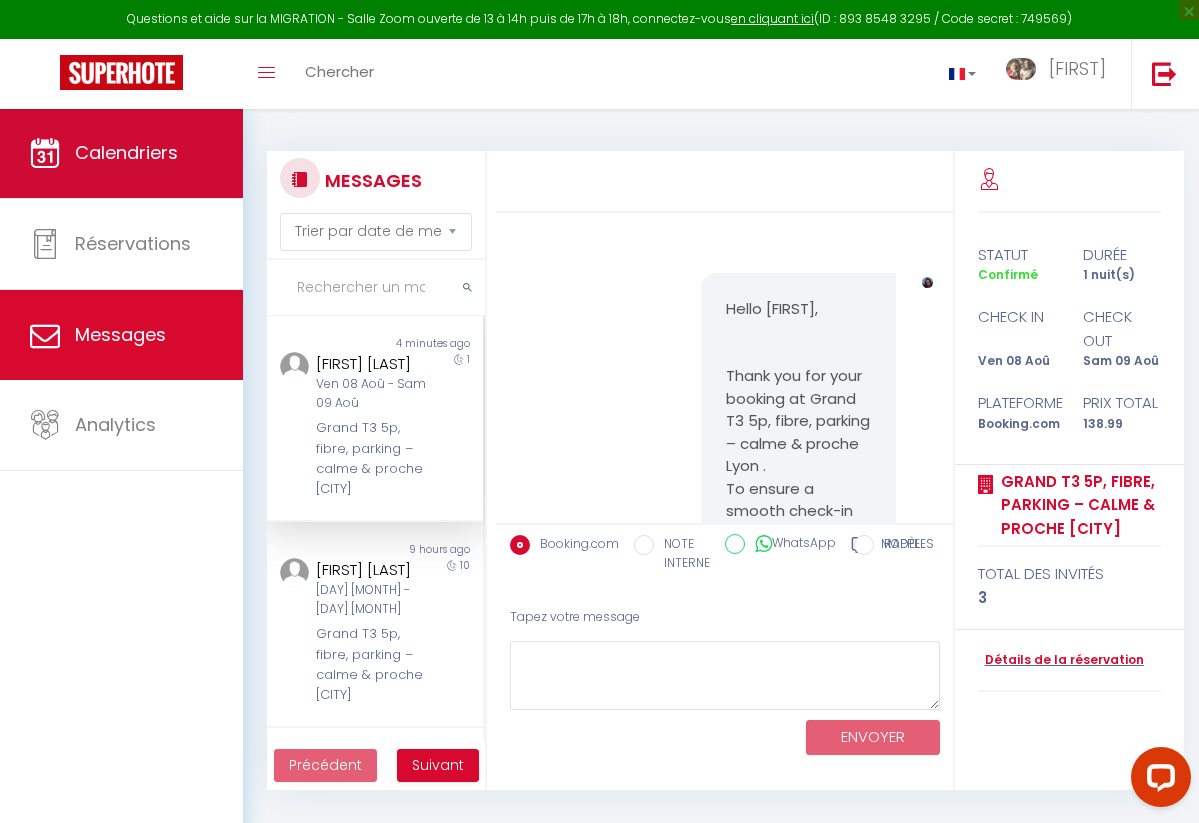 click on "Calendriers" at bounding box center (126, 152) 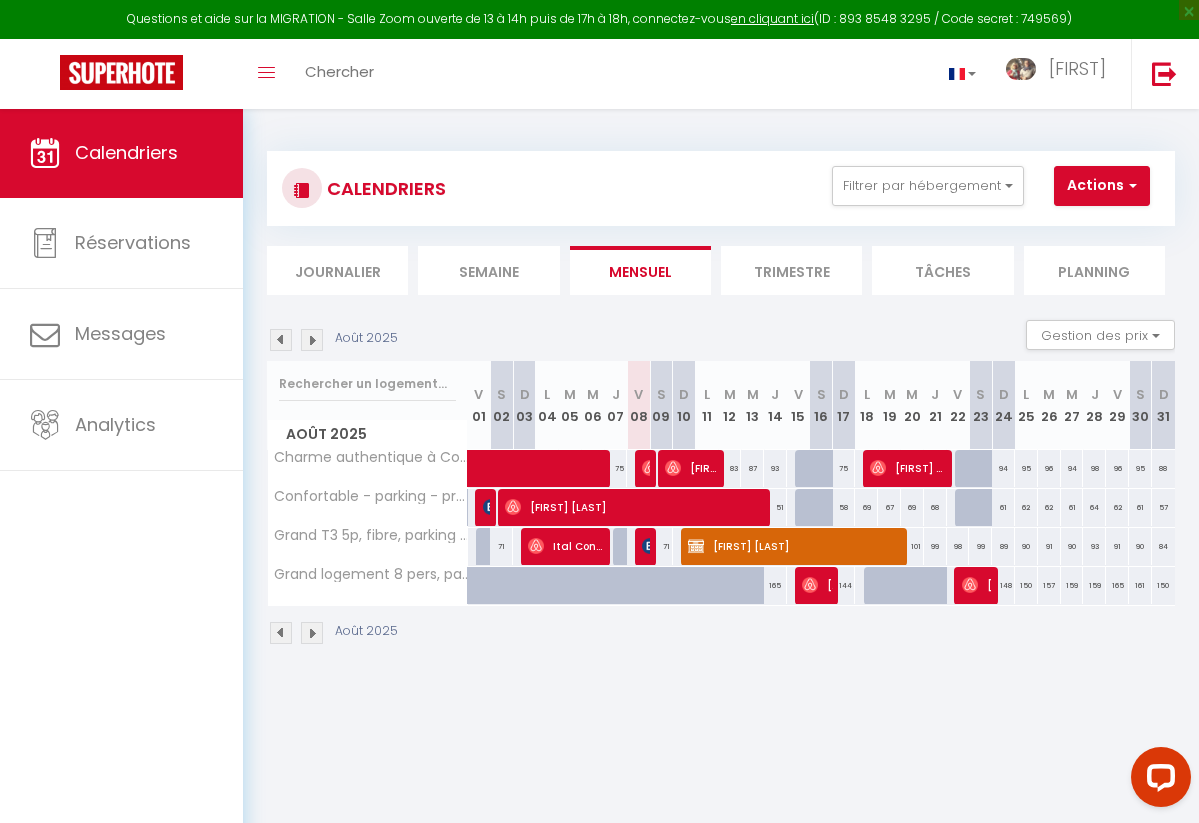 scroll, scrollTop: 11, scrollLeft: 0, axis: vertical 